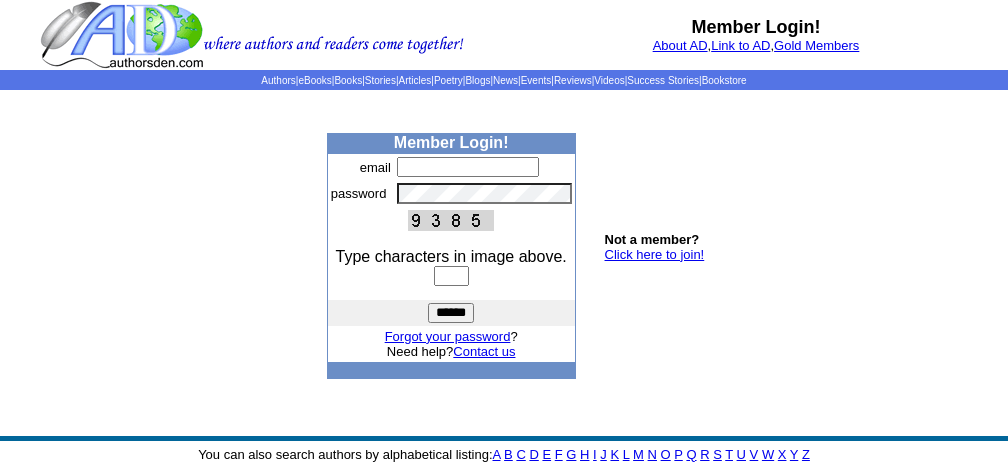 scroll, scrollTop: 0, scrollLeft: 0, axis: both 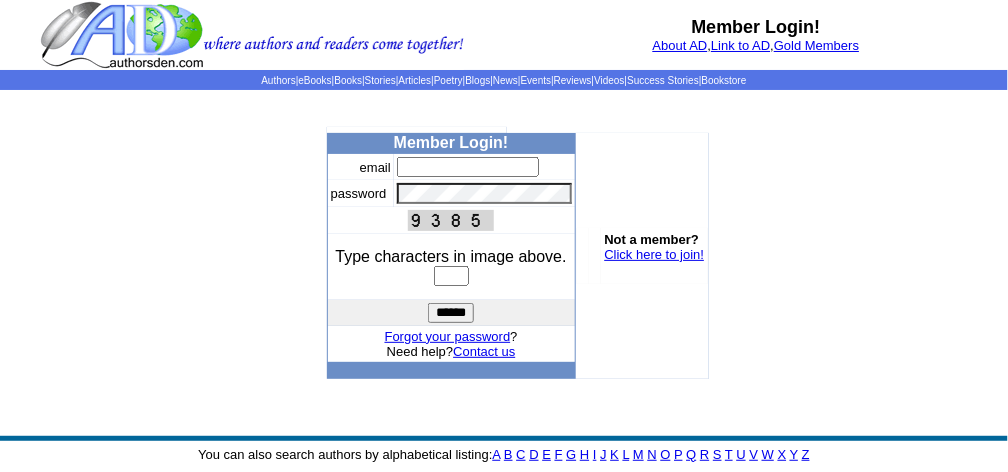 click at bounding box center [468, 167] 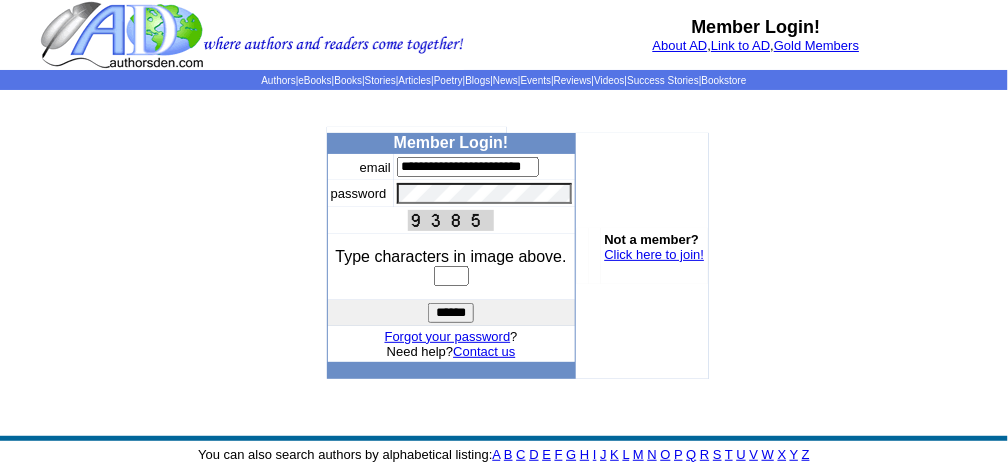 click at bounding box center [451, 276] 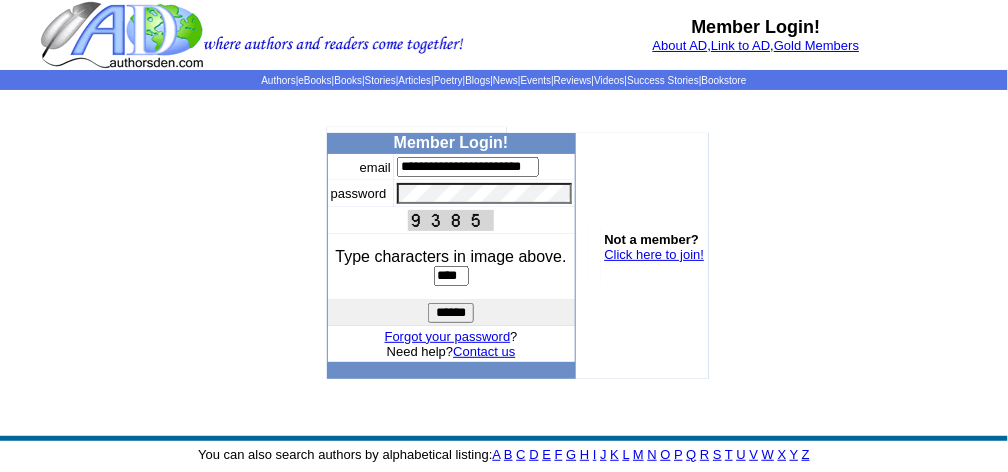 type on "****" 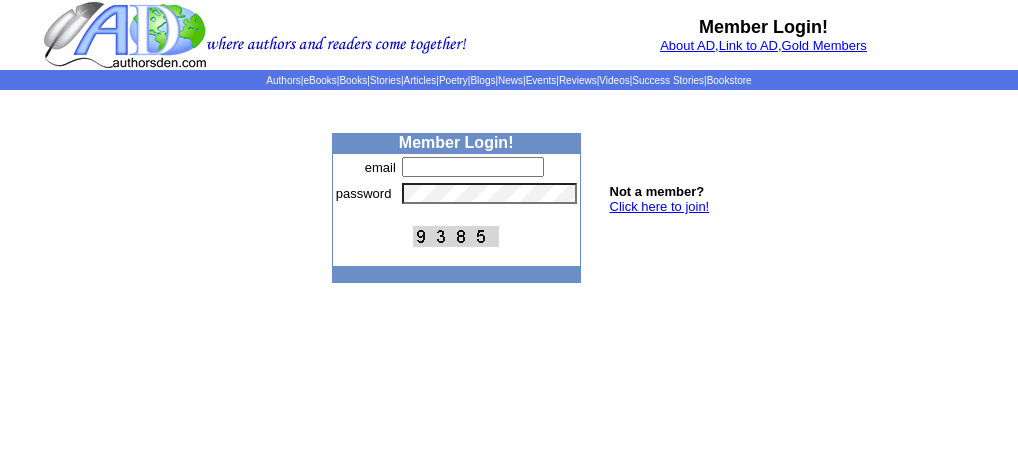 scroll, scrollTop: 0, scrollLeft: 0, axis: both 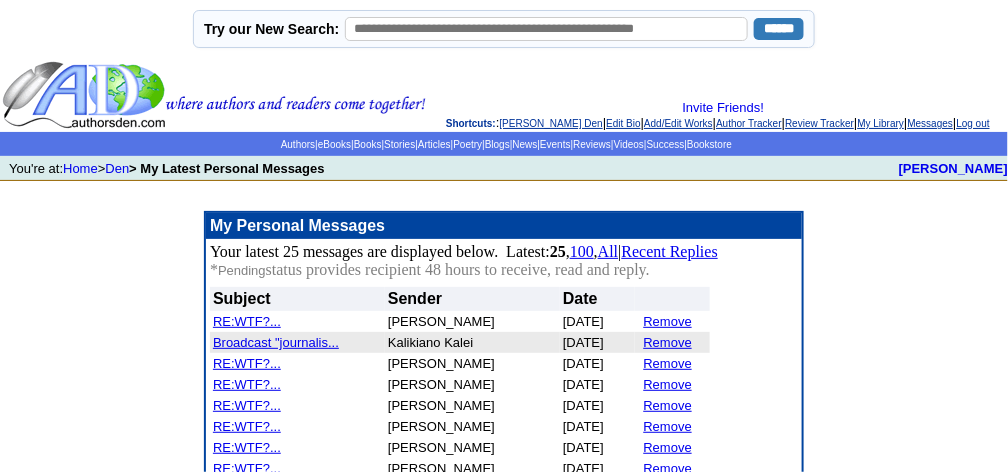 click on "Remove" at bounding box center [668, 321] 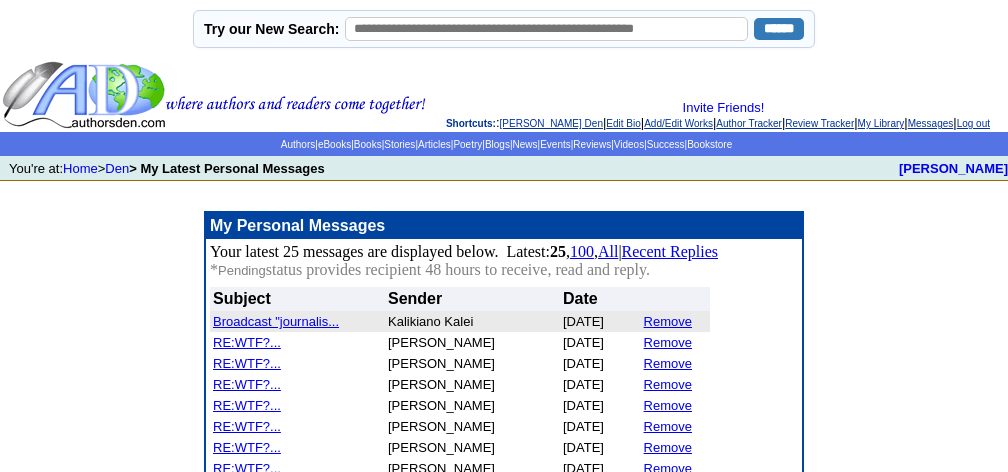 scroll, scrollTop: 0, scrollLeft: 0, axis: both 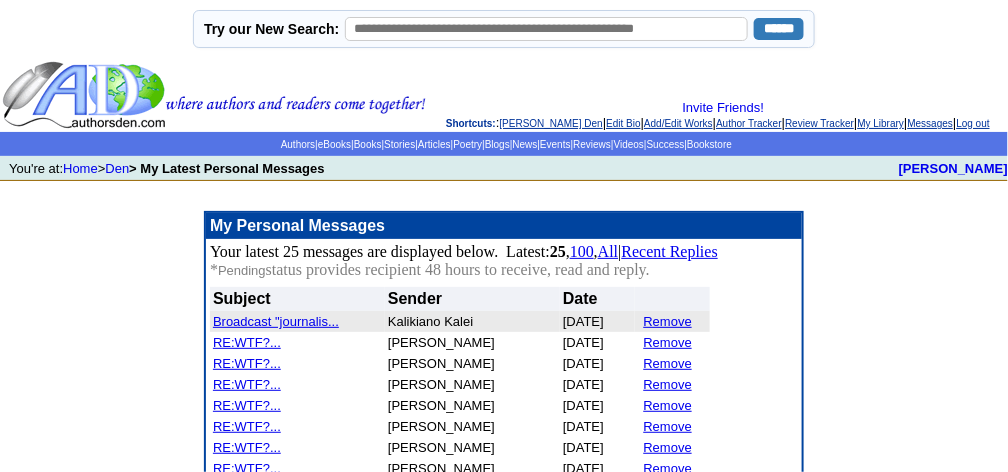 click on "Remove" at bounding box center [668, 384] 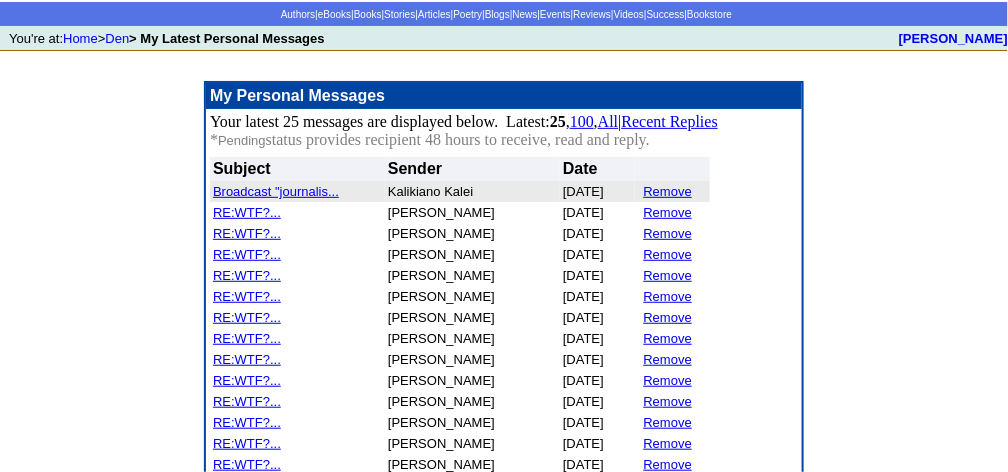 scroll, scrollTop: 133, scrollLeft: 0, axis: vertical 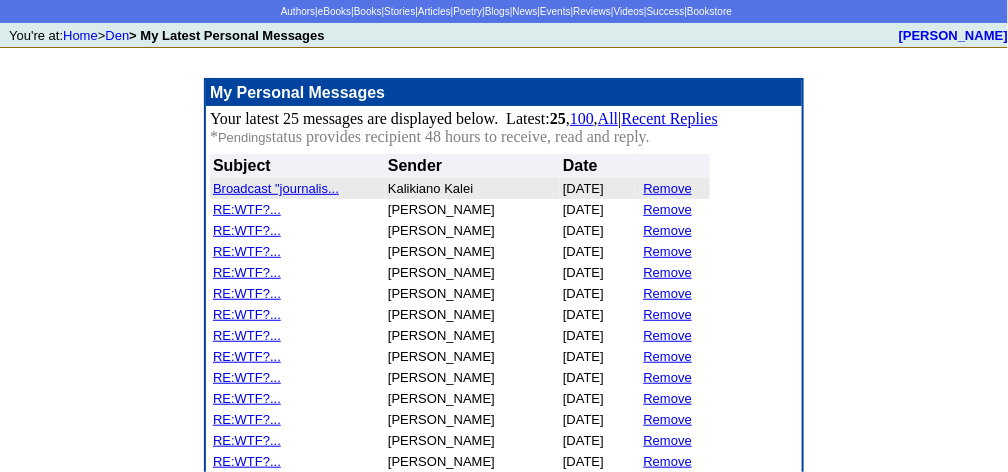 click on "Remove" at bounding box center [668, 293] 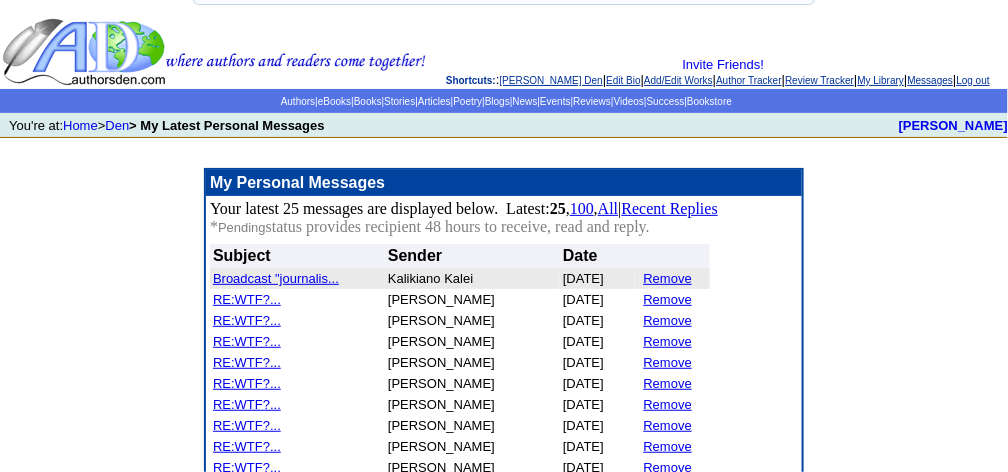 scroll, scrollTop: 66, scrollLeft: 0, axis: vertical 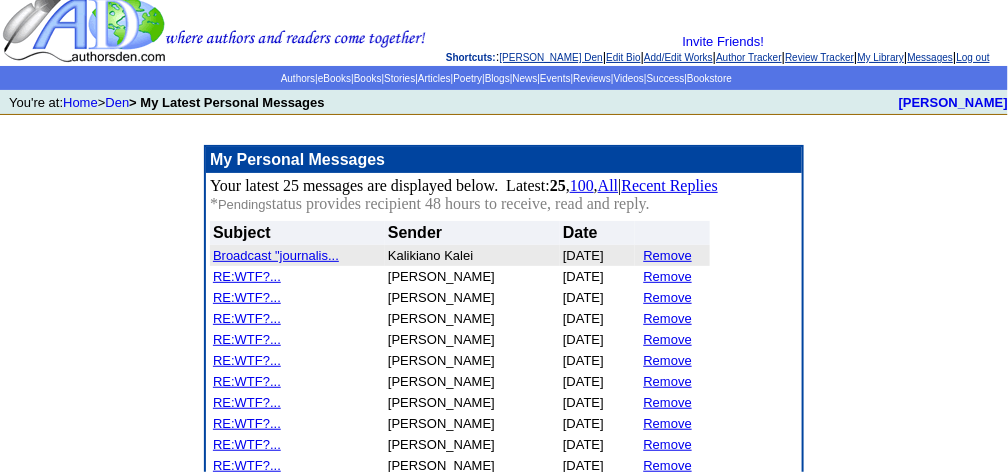 click on "Remove" at bounding box center [668, 276] 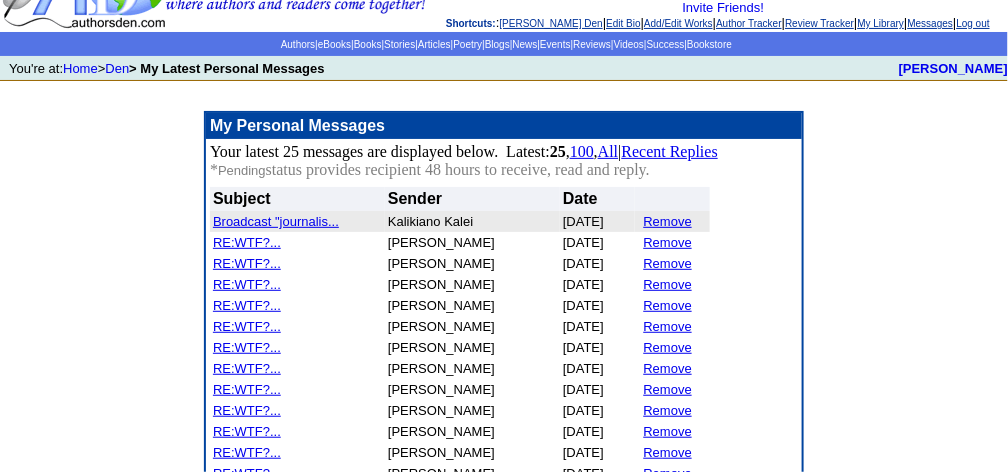 scroll, scrollTop: 133, scrollLeft: 0, axis: vertical 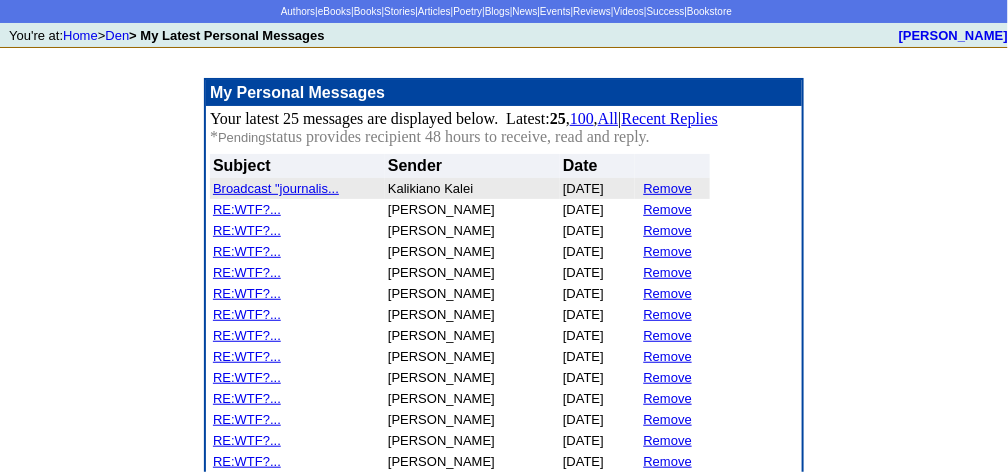 click on "Remove" at bounding box center (668, 293) 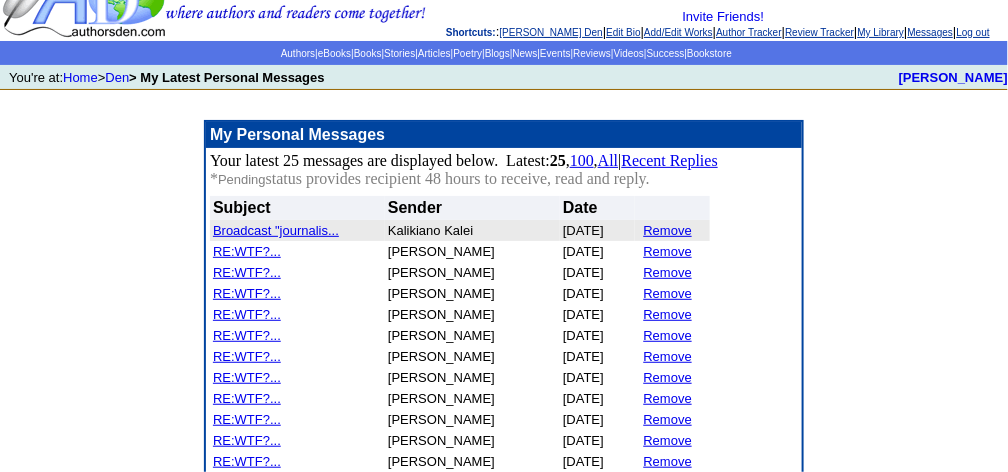 scroll, scrollTop: 133, scrollLeft: 0, axis: vertical 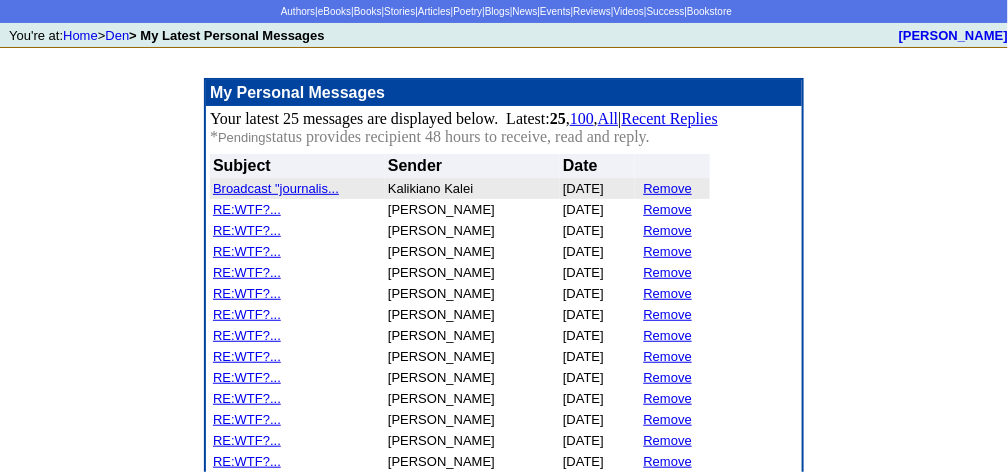 click on "Remove" at bounding box center (668, 335) 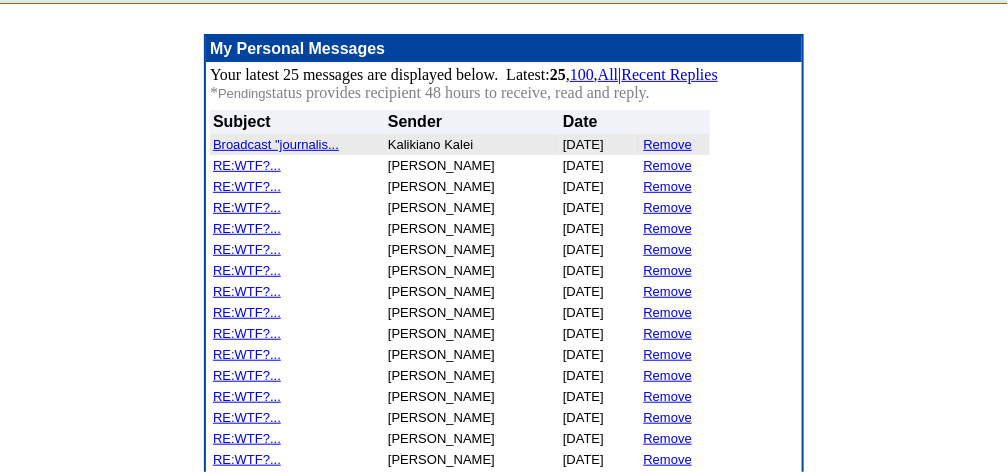 scroll, scrollTop: 200, scrollLeft: 0, axis: vertical 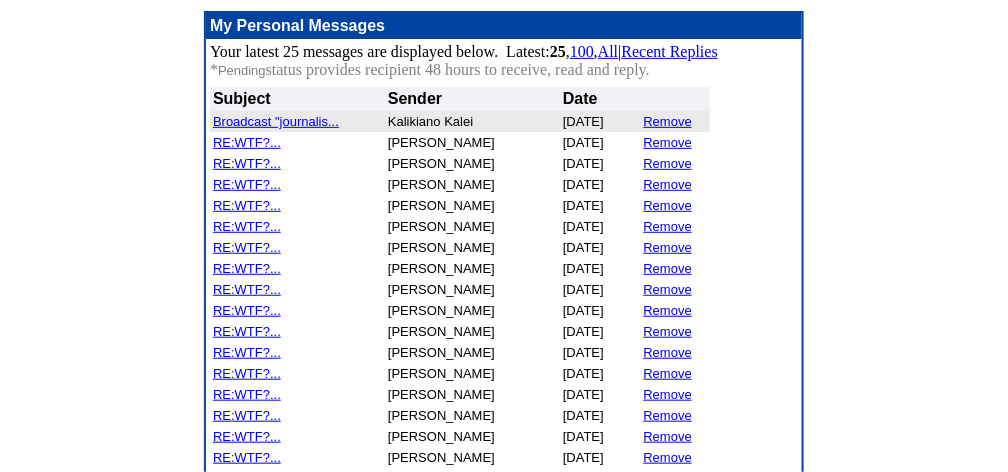 click on "Remove" at bounding box center [668, 268] 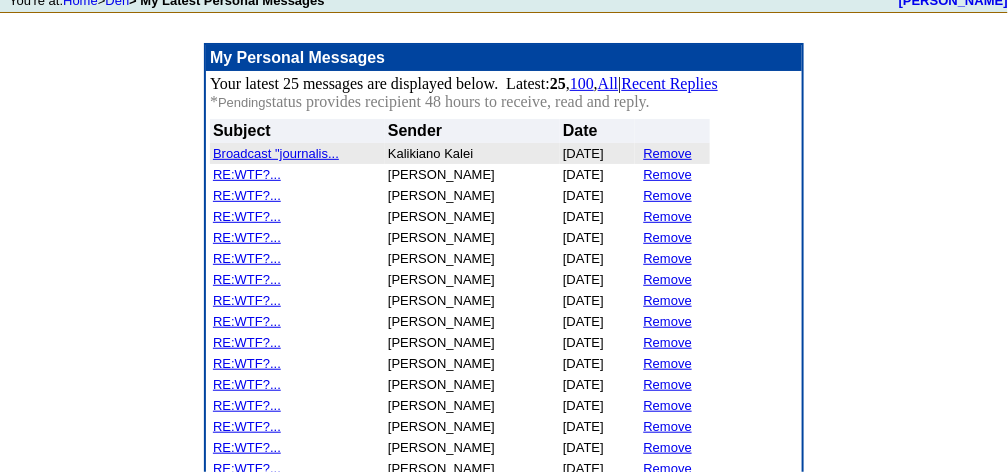 scroll, scrollTop: 200, scrollLeft: 0, axis: vertical 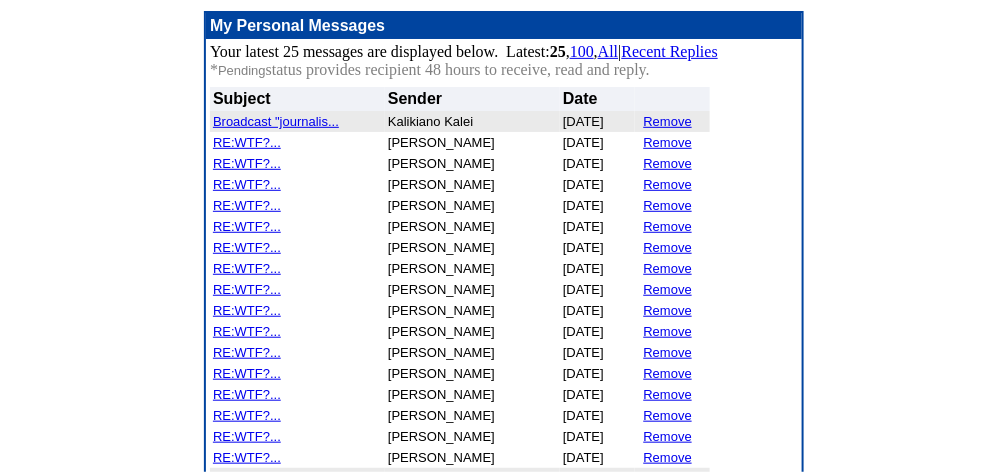 click on "Remove" at bounding box center [668, 268] 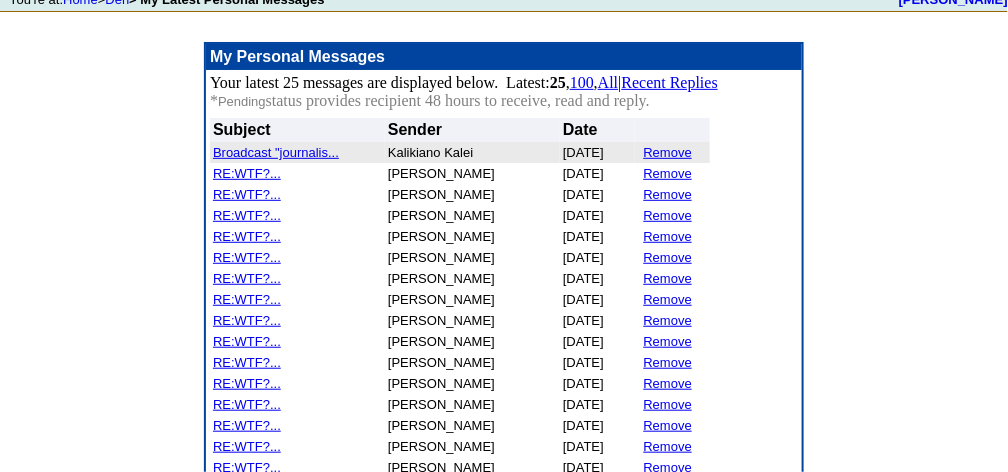 scroll, scrollTop: 200, scrollLeft: 0, axis: vertical 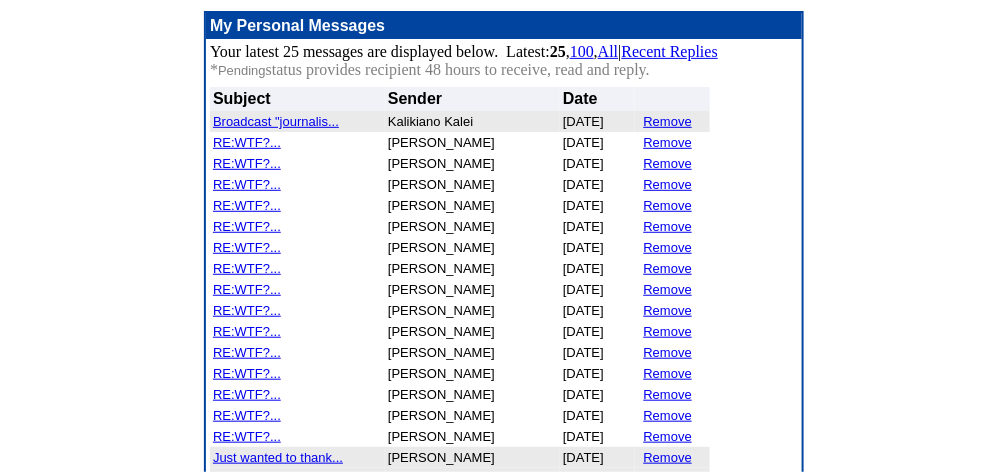 click on "Remove" at bounding box center (668, 268) 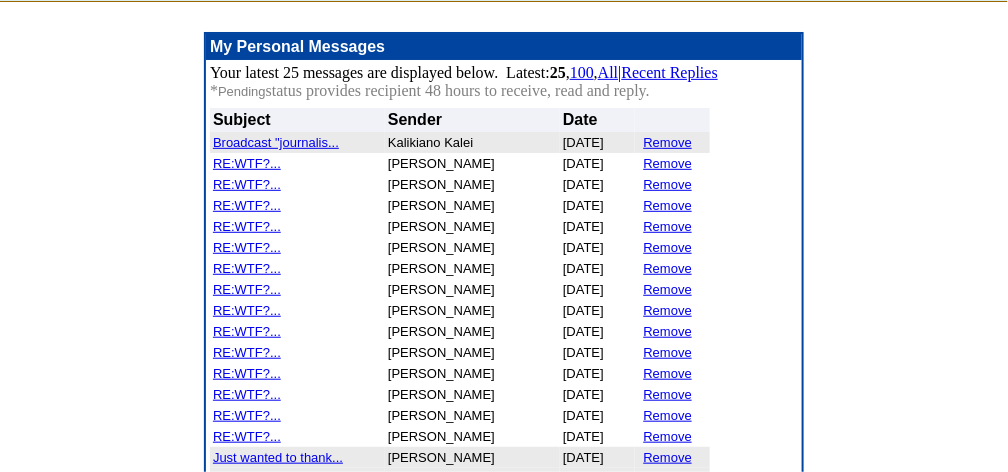 scroll, scrollTop: 200, scrollLeft: 0, axis: vertical 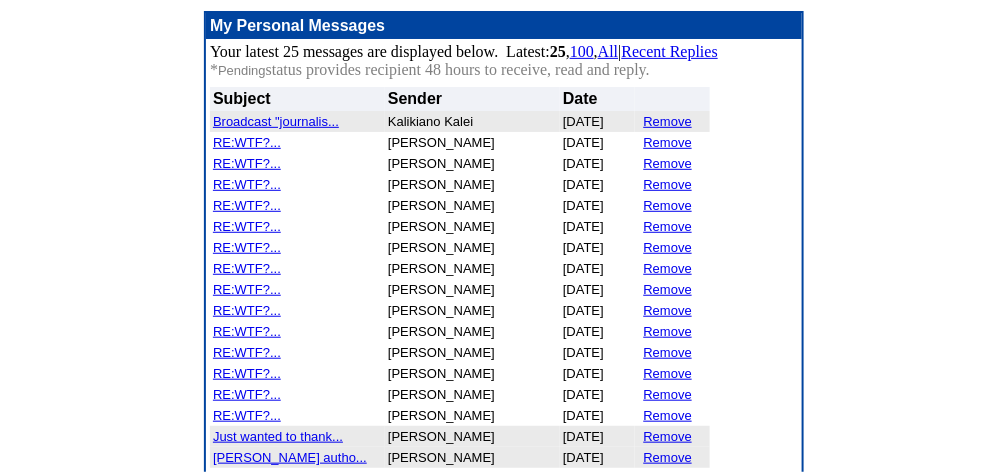 click on "Remove" at bounding box center [668, 310] 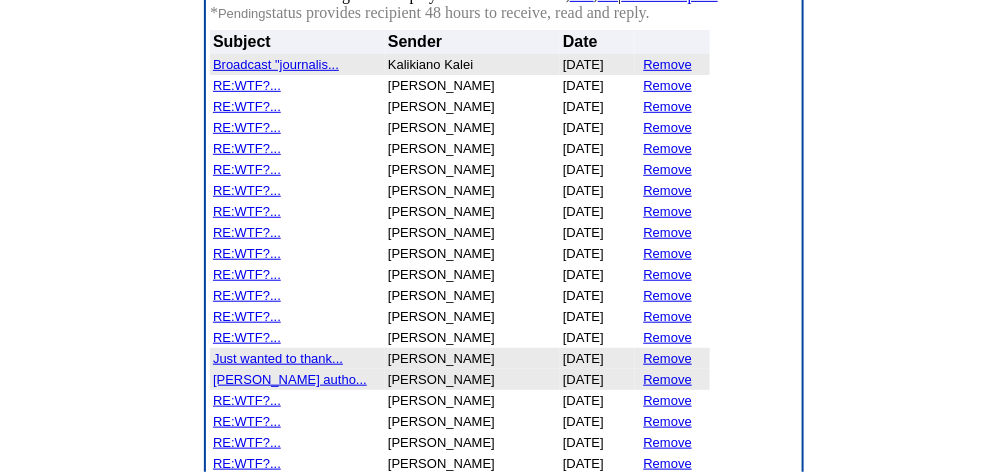 scroll, scrollTop: 166, scrollLeft: 0, axis: vertical 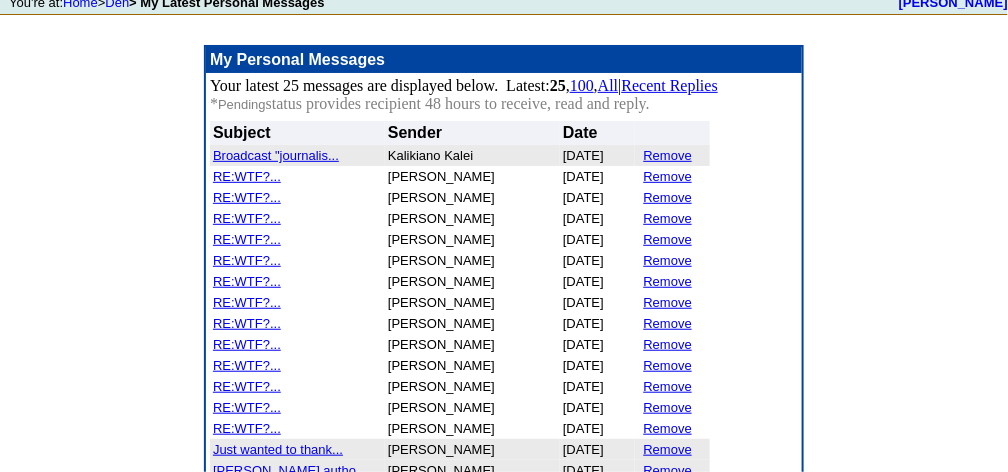 click on "Remove" at bounding box center (668, 344) 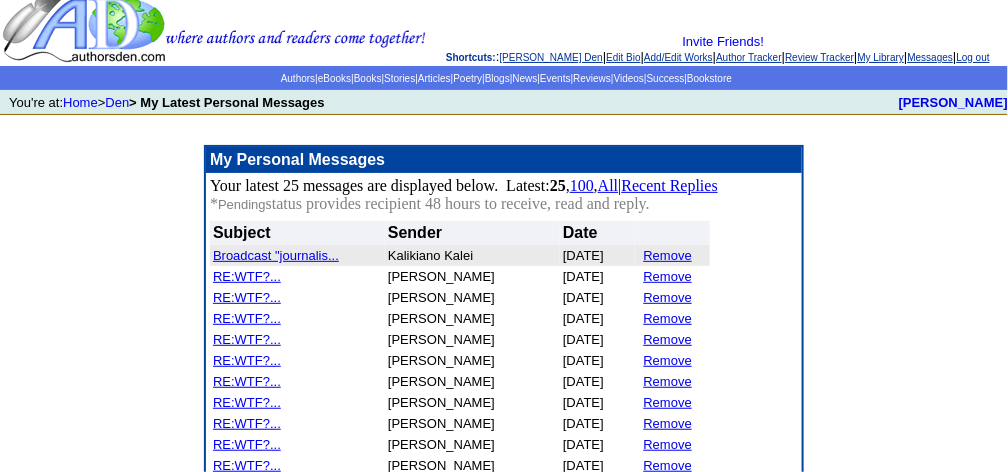 scroll, scrollTop: 133, scrollLeft: 0, axis: vertical 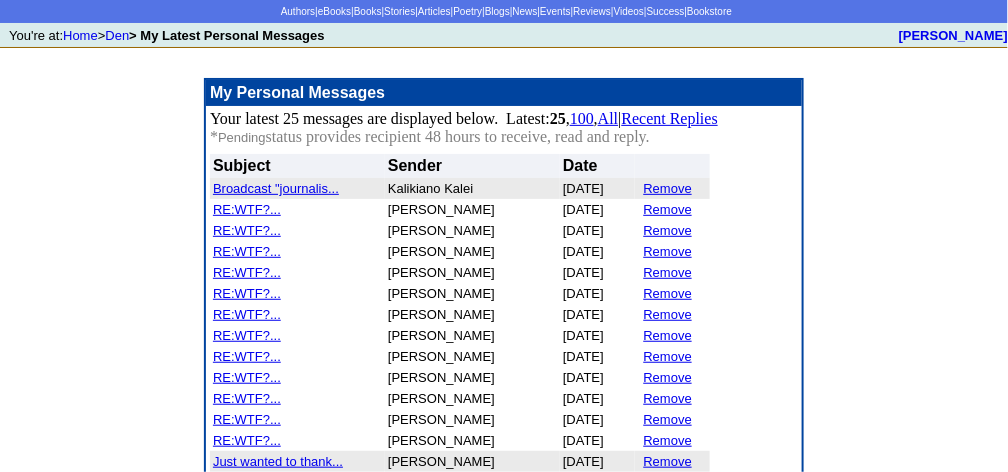 click on "Remove" at bounding box center (668, 398) 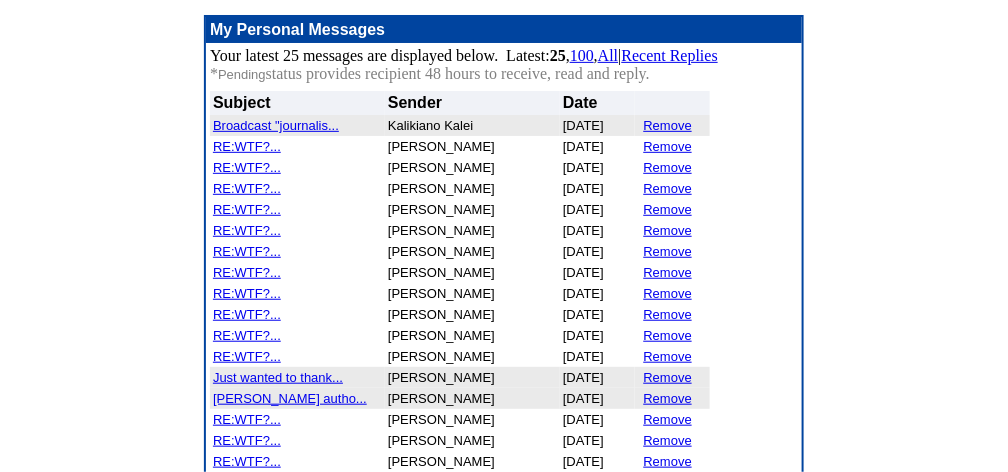scroll, scrollTop: 200, scrollLeft: 0, axis: vertical 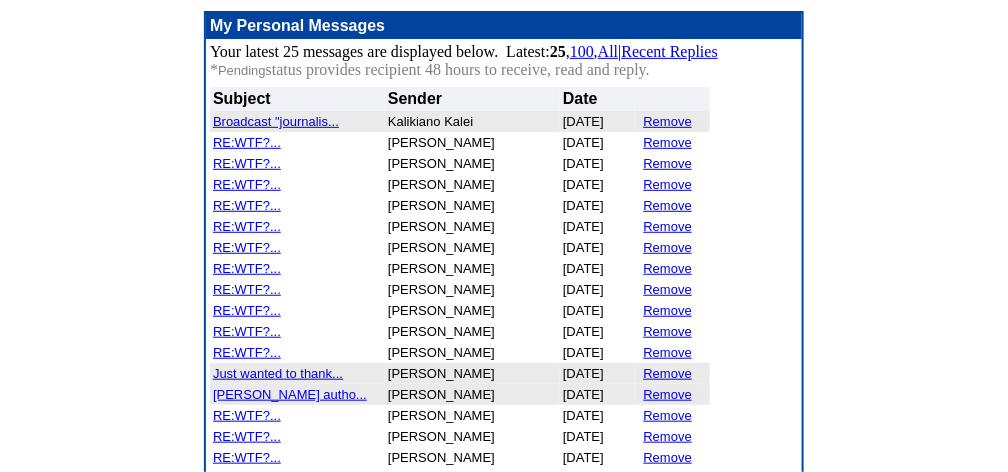click on "Remove" at bounding box center [668, 352] 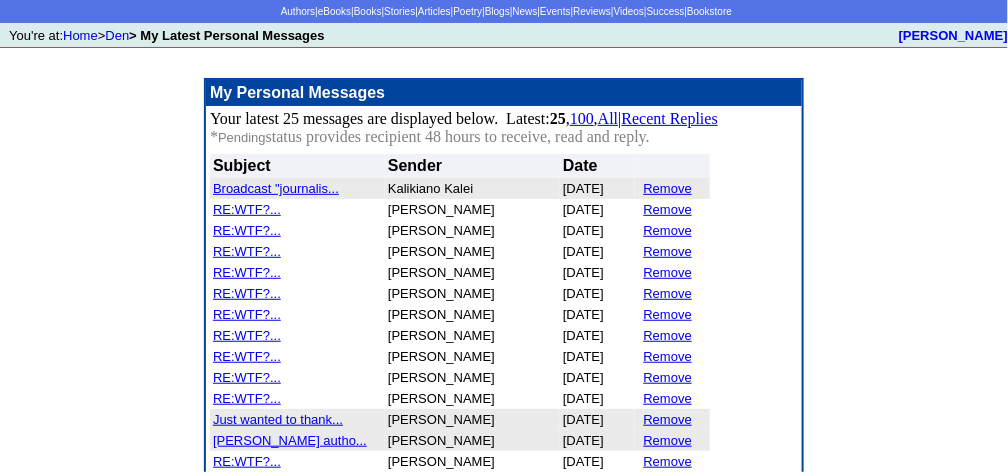 scroll, scrollTop: 200, scrollLeft: 0, axis: vertical 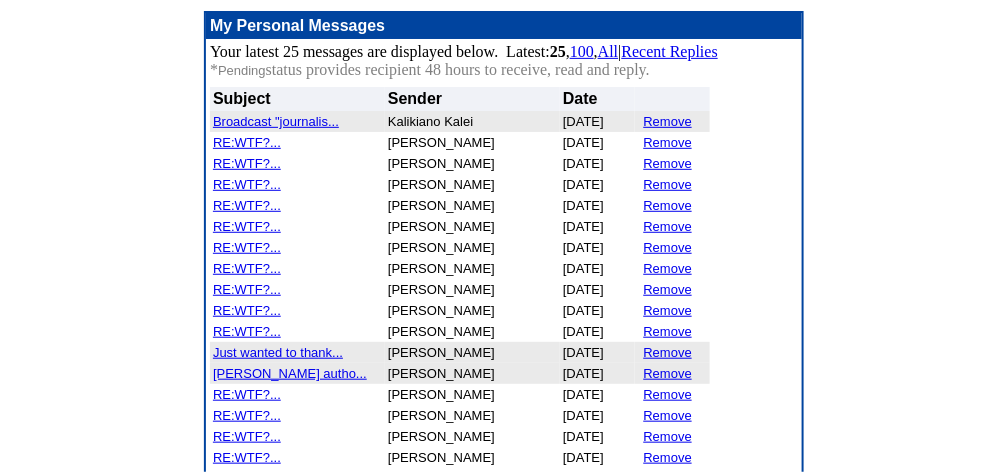 click on "All" at bounding box center [608, 51] 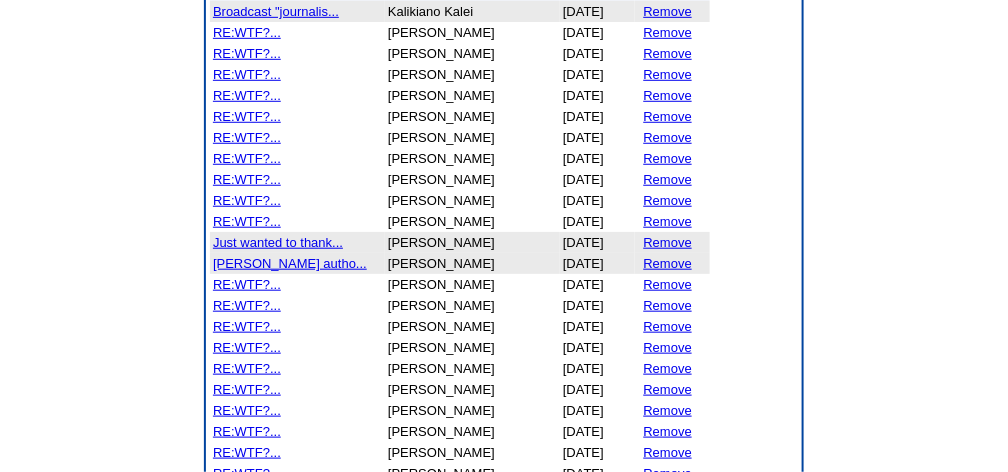 scroll, scrollTop: 333, scrollLeft: 0, axis: vertical 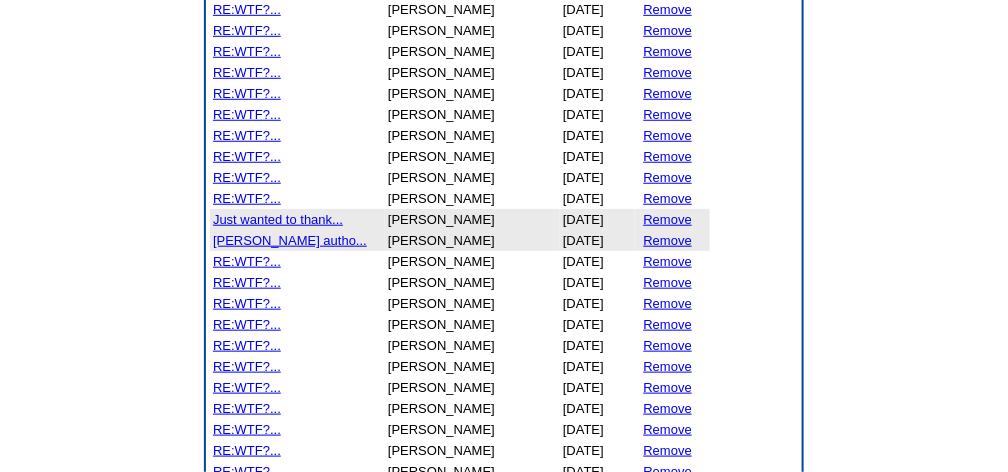 click on "Remove" at bounding box center (668, 303) 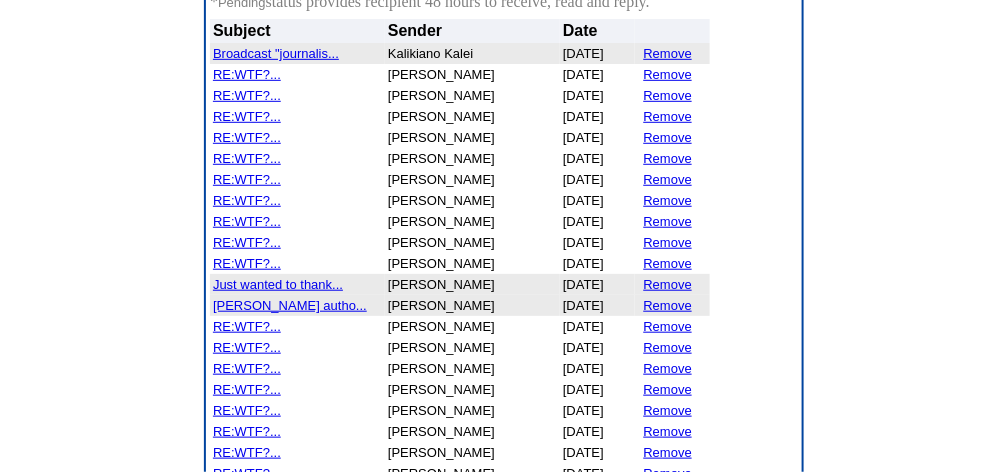 scroll, scrollTop: 260, scrollLeft: 0, axis: vertical 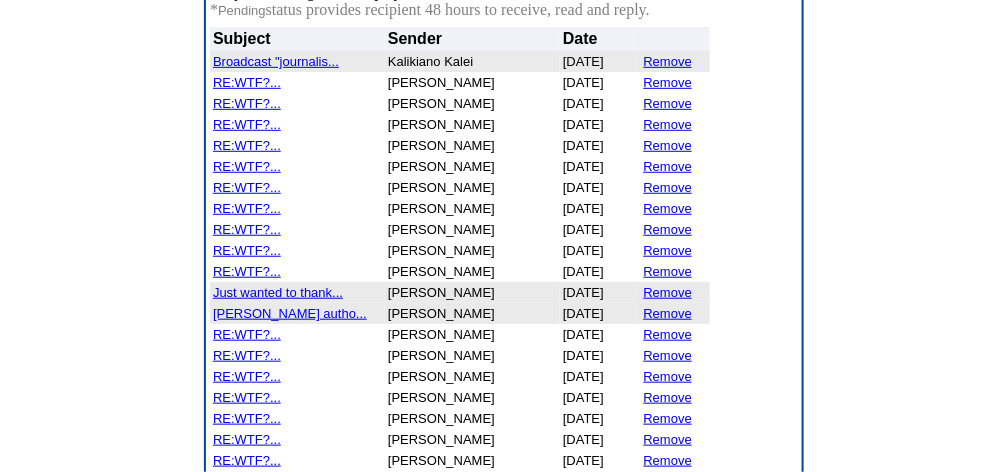 click on "Remove" at bounding box center [668, 61] 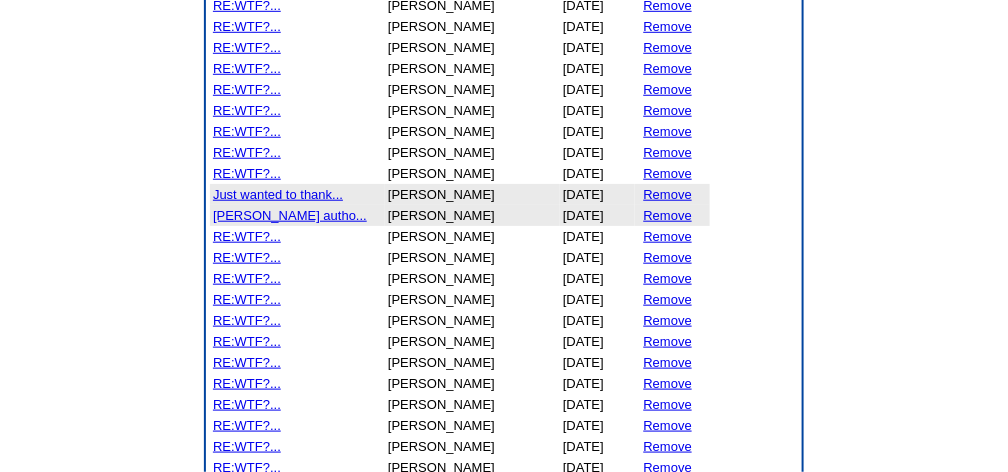 scroll, scrollTop: 400, scrollLeft: 0, axis: vertical 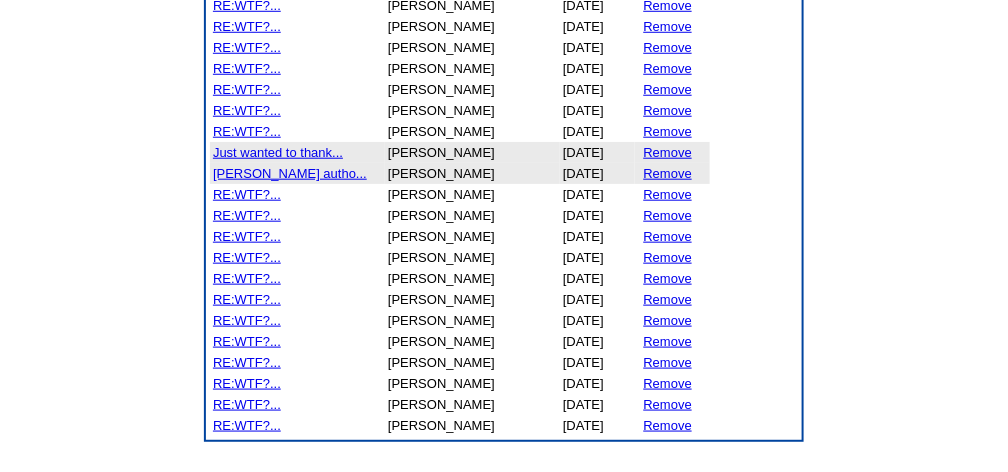 click on "Remove" at bounding box center [668, 257] 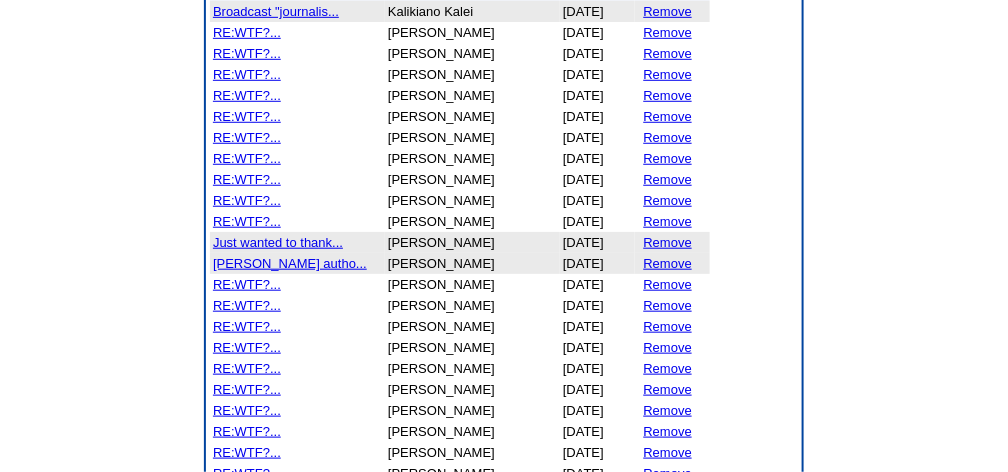 scroll, scrollTop: 333, scrollLeft: 0, axis: vertical 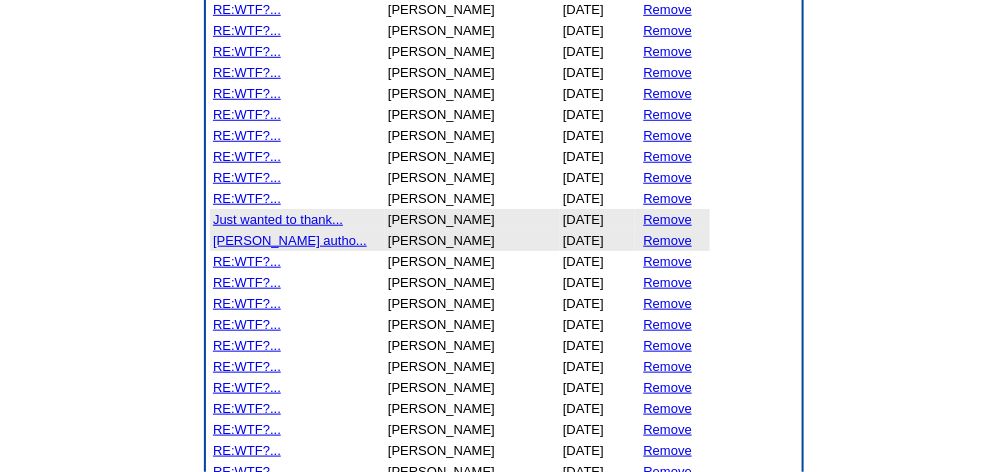 click on "Remove" at bounding box center (668, 324) 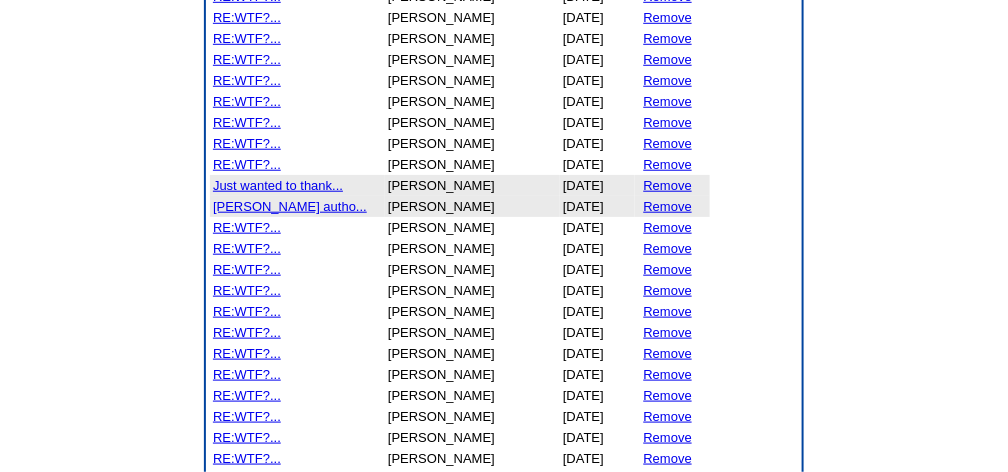 scroll, scrollTop: 400, scrollLeft: 0, axis: vertical 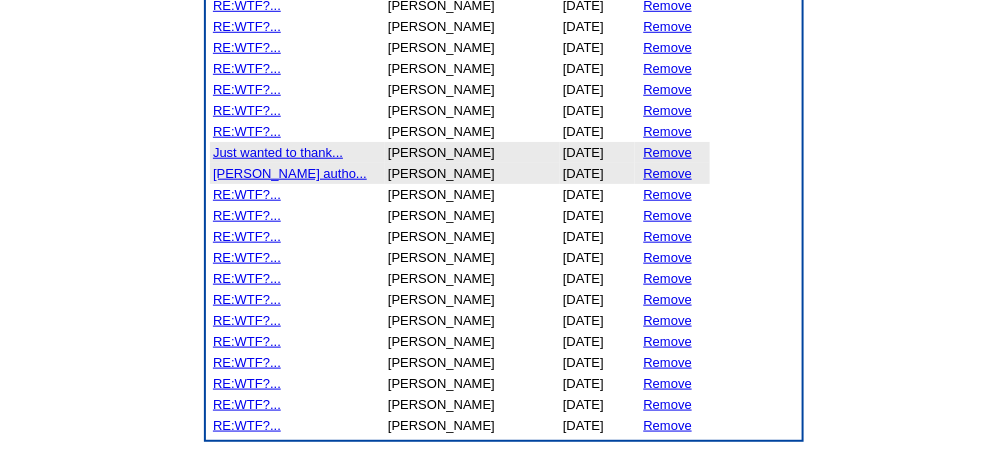 click on "Remove" at bounding box center [668, 299] 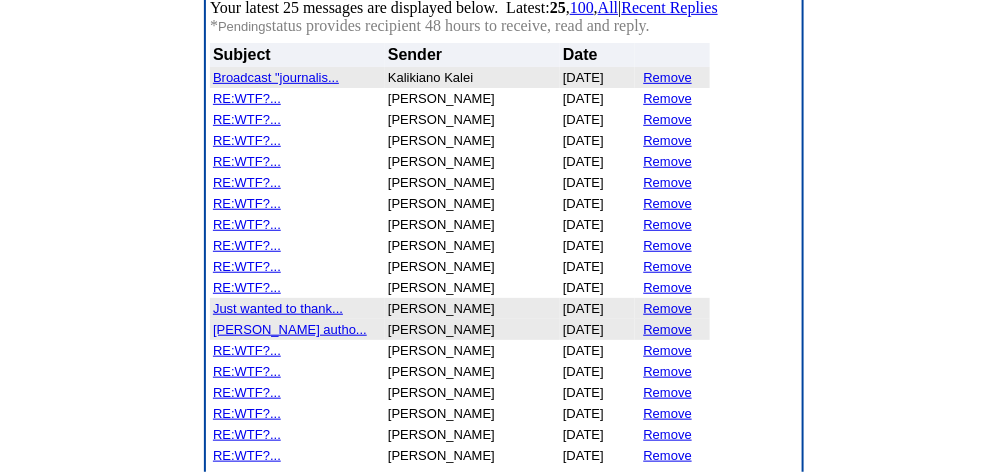 scroll, scrollTop: 333, scrollLeft: 0, axis: vertical 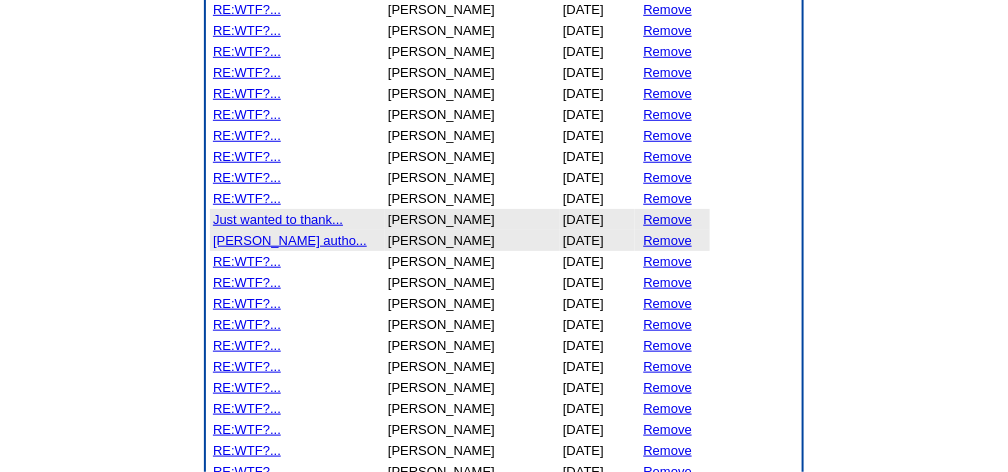 click on "Remove" at bounding box center (668, 324) 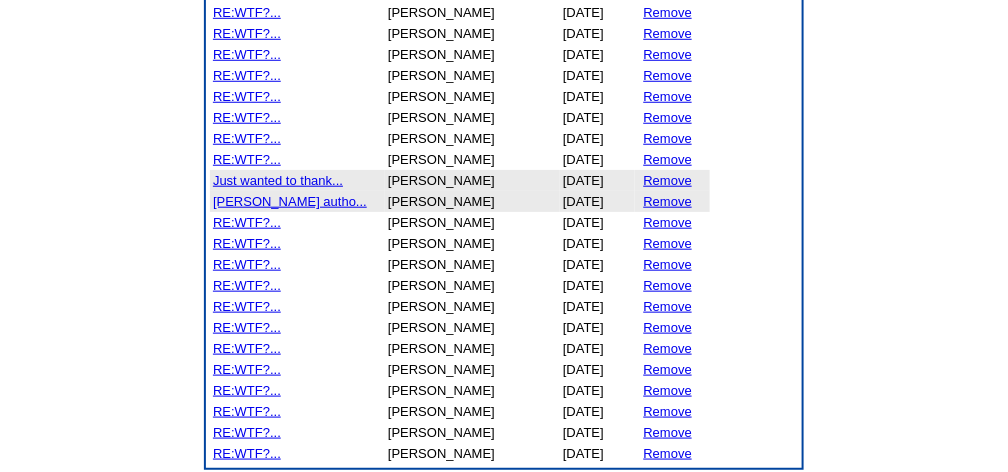 scroll, scrollTop: 400, scrollLeft: 0, axis: vertical 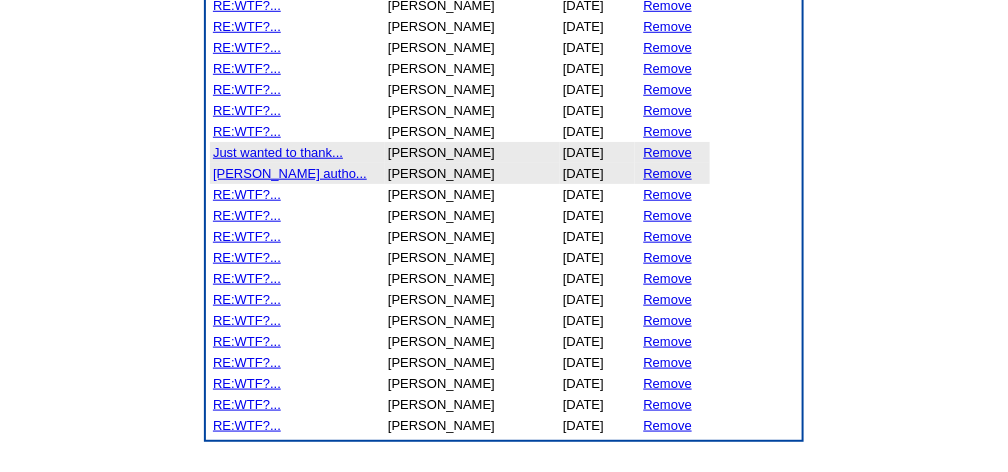 click on "Remove" at bounding box center [668, 299] 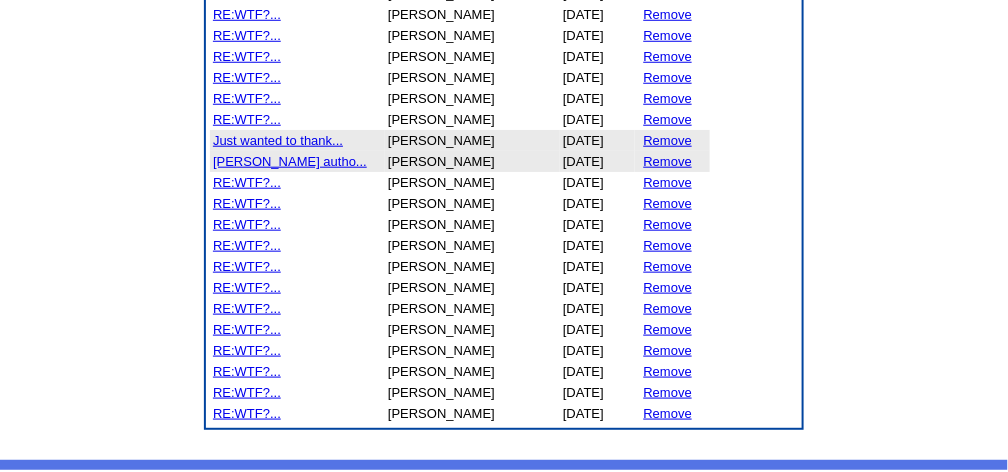 scroll, scrollTop: 433, scrollLeft: 0, axis: vertical 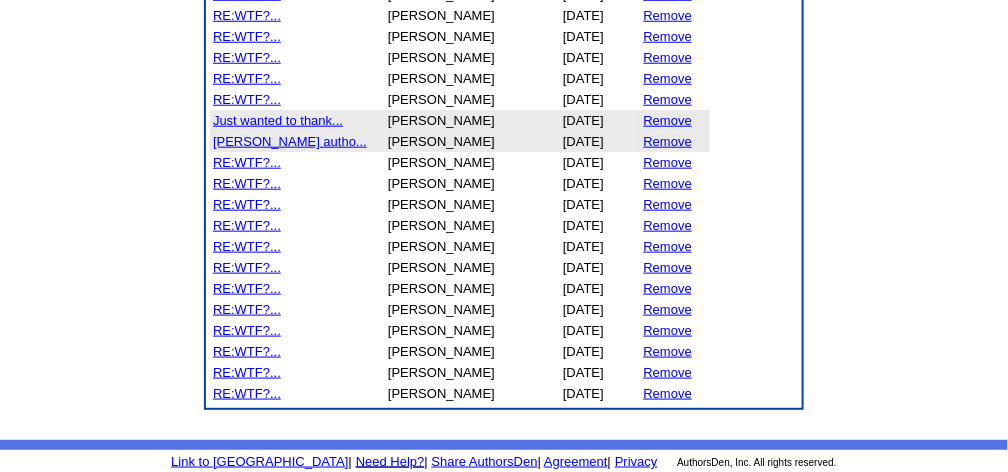 click on "Remove" at bounding box center (668, 267) 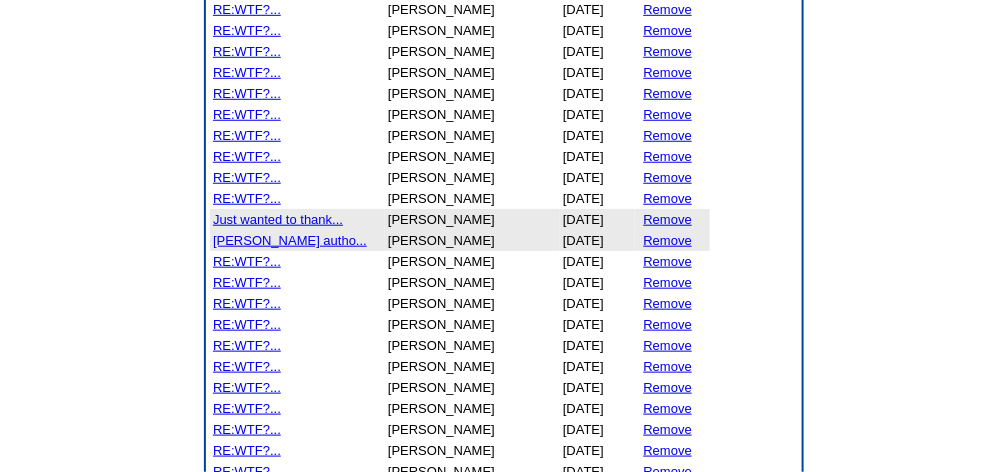 scroll, scrollTop: 400, scrollLeft: 0, axis: vertical 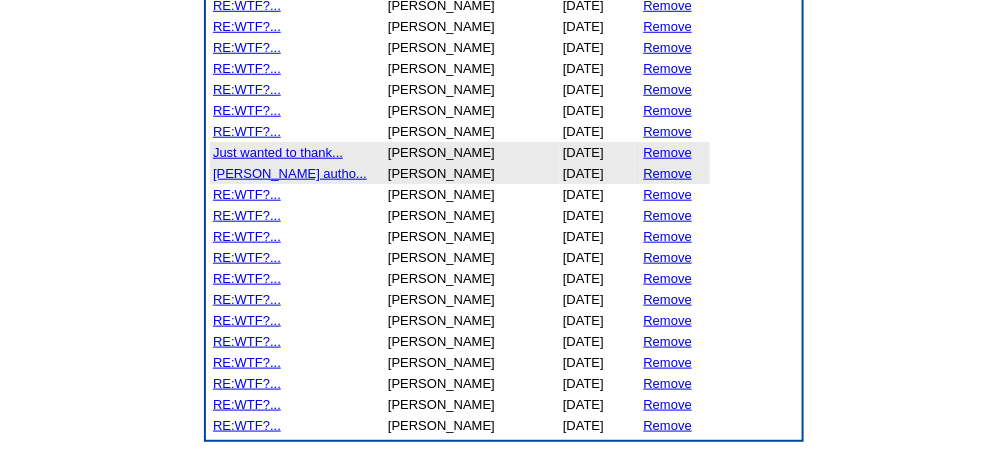 click on "Remove" at bounding box center (668, 299) 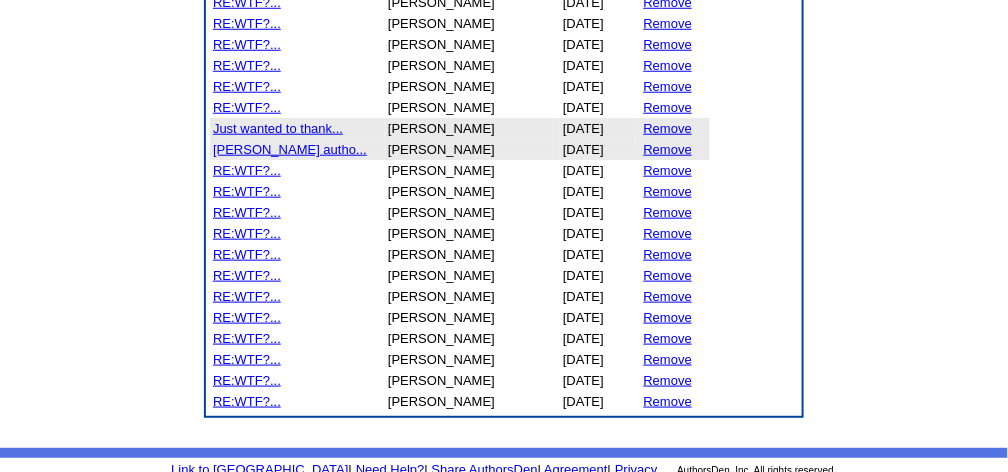 scroll, scrollTop: 433, scrollLeft: 0, axis: vertical 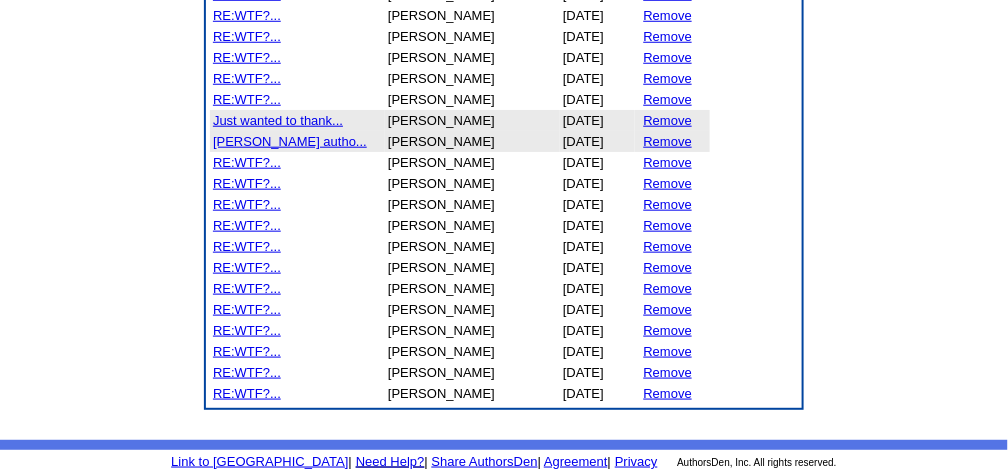 click on "Remove" at bounding box center [668, 288] 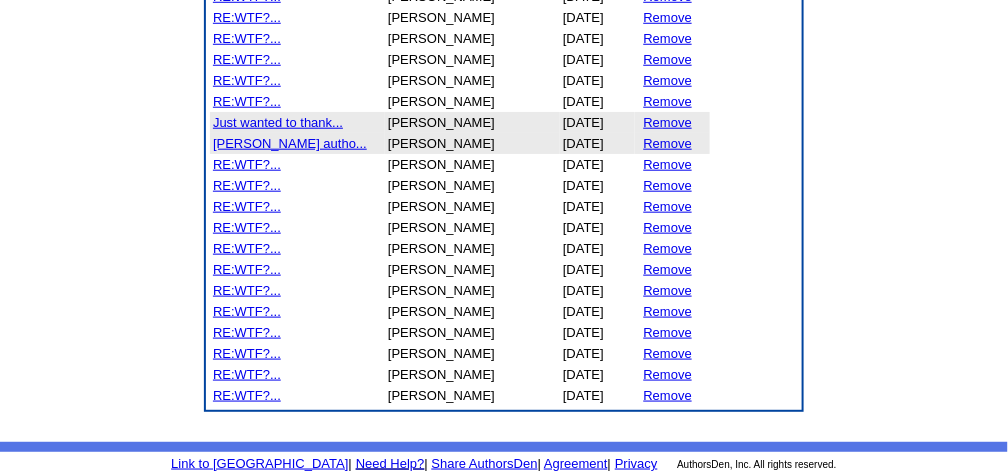 scroll, scrollTop: 433, scrollLeft: 0, axis: vertical 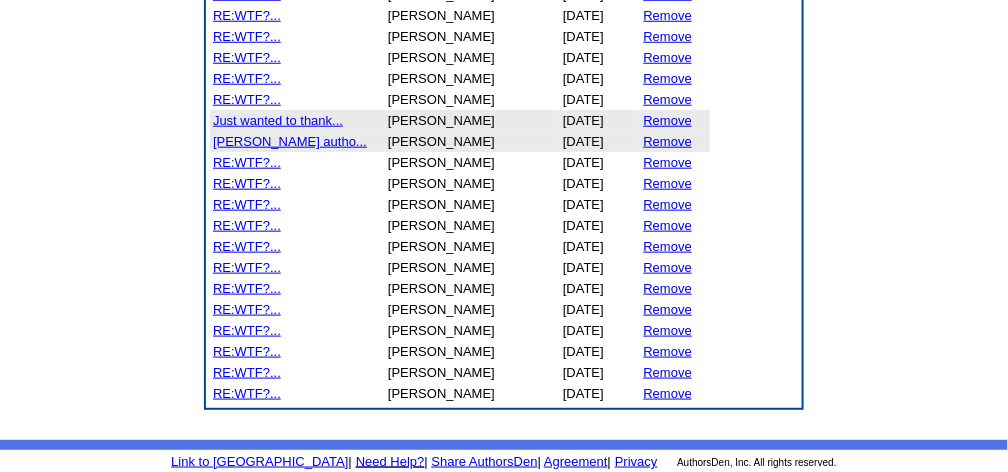 click on "Remove" at bounding box center (668, 309) 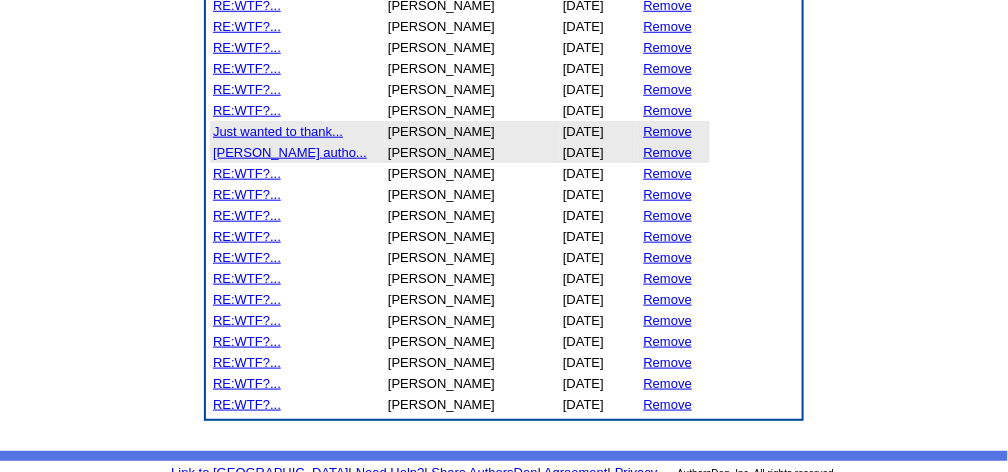 scroll, scrollTop: 433, scrollLeft: 0, axis: vertical 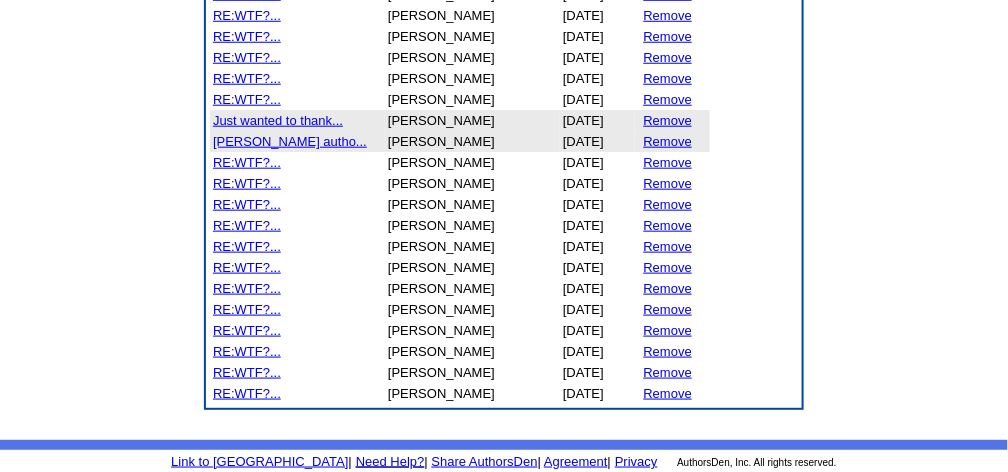 click on "Remove" at bounding box center (668, 330) 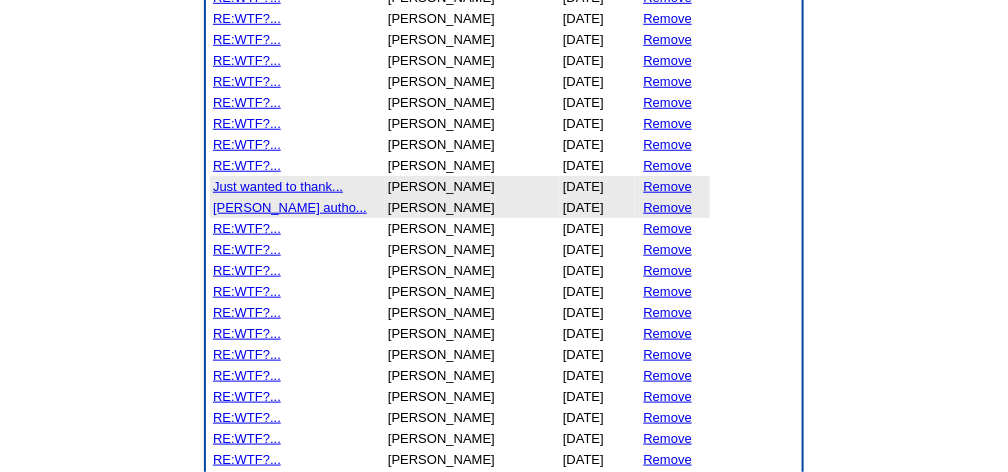click on "Remove" at bounding box center [668, 438] 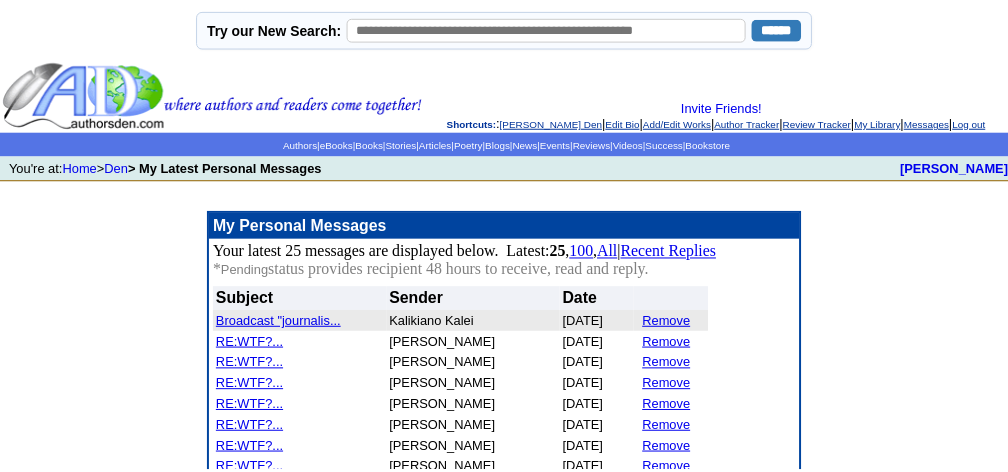 scroll, scrollTop: 0, scrollLeft: 0, axis: both 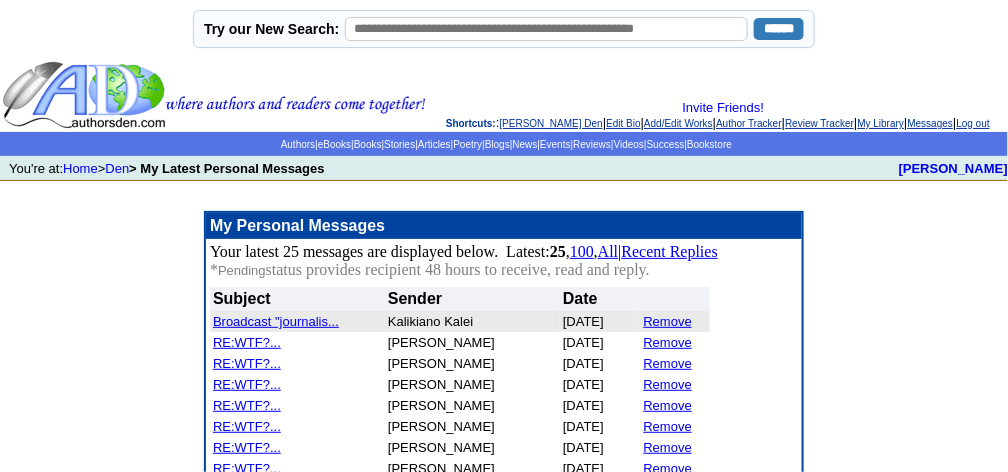 click on "Remove" at bounding box center (668, 321) 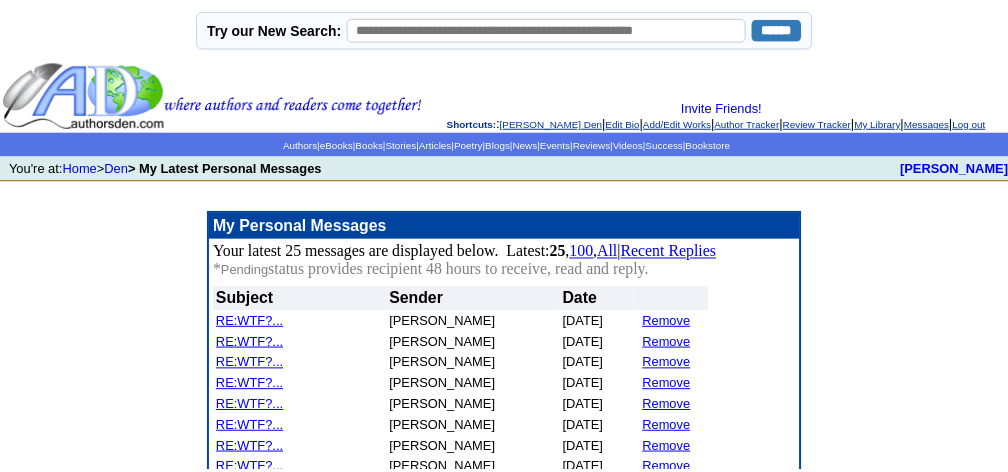 scroll, scrollTop: 0, scrollLeft: 0, axis: both 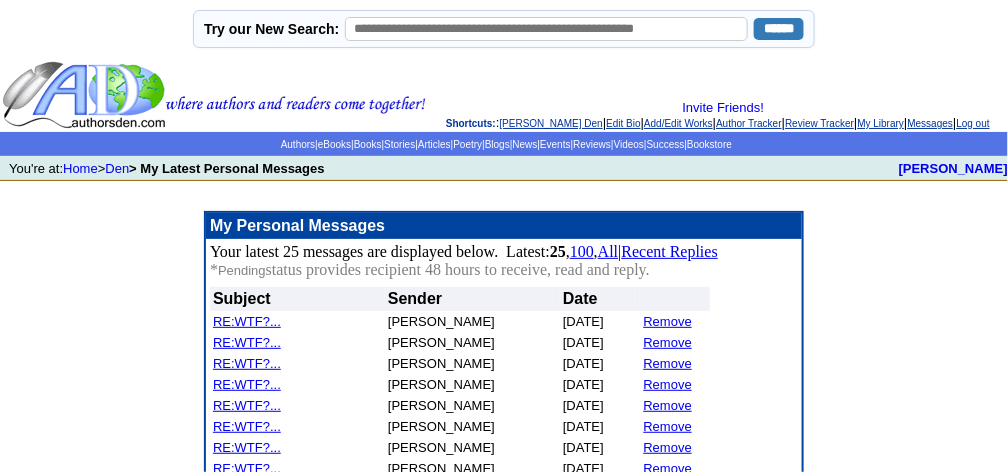 click on "Remove" at bounding box center [668, 321] 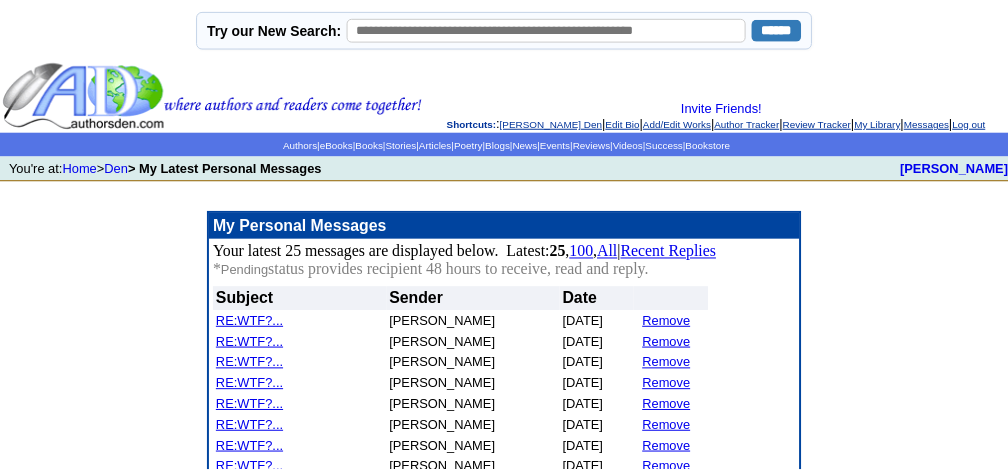 scroll, scrollTop: 0, scrollLeft: 0, axis: both 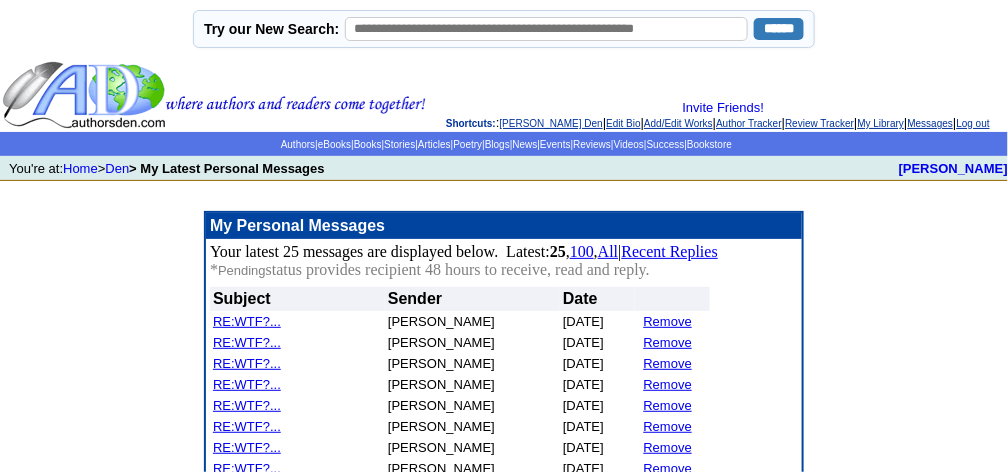 drag, startPoint x: 0, startPoint y: 0, endPoint x: 660, endPoint y: 324, distance: 735.2387 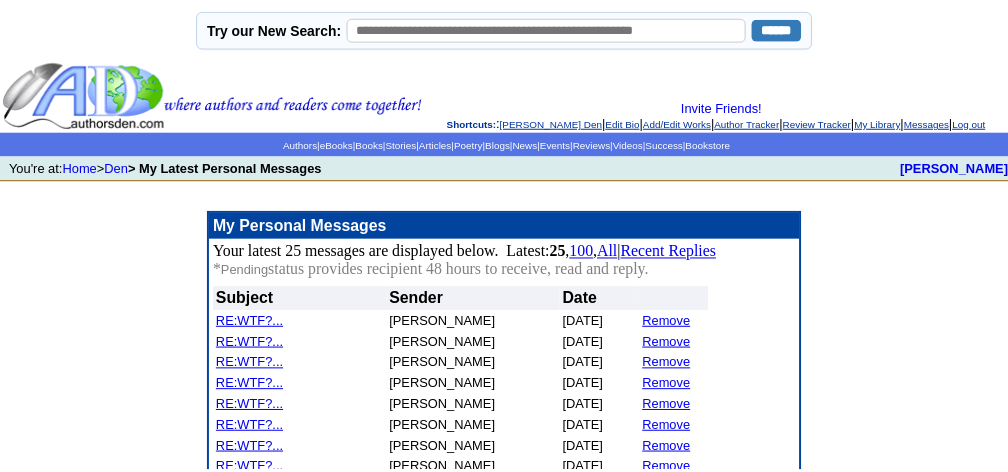scroll, scrollTop: 0, scrollLeft: 0, axis: both 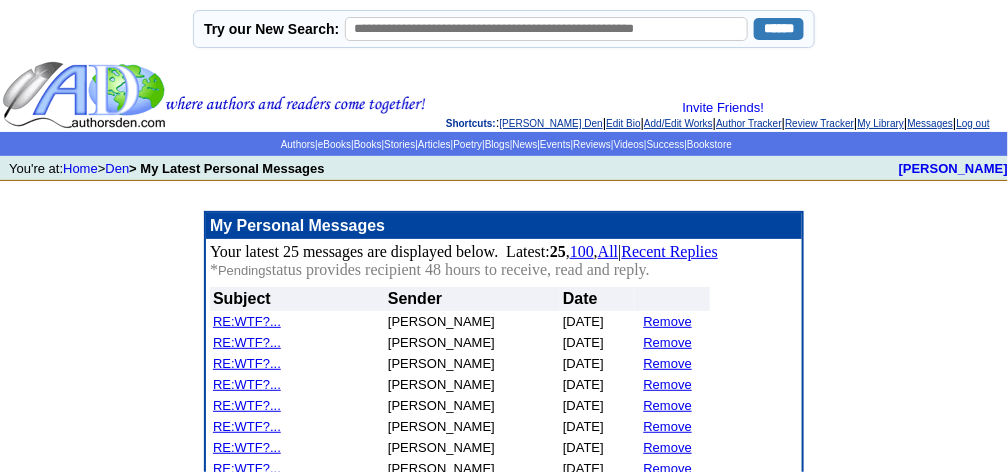 drag, startPoint x: 0, startPoint y: 0, endPoint x: 660, endPoint y: 324, distance: 735.2387 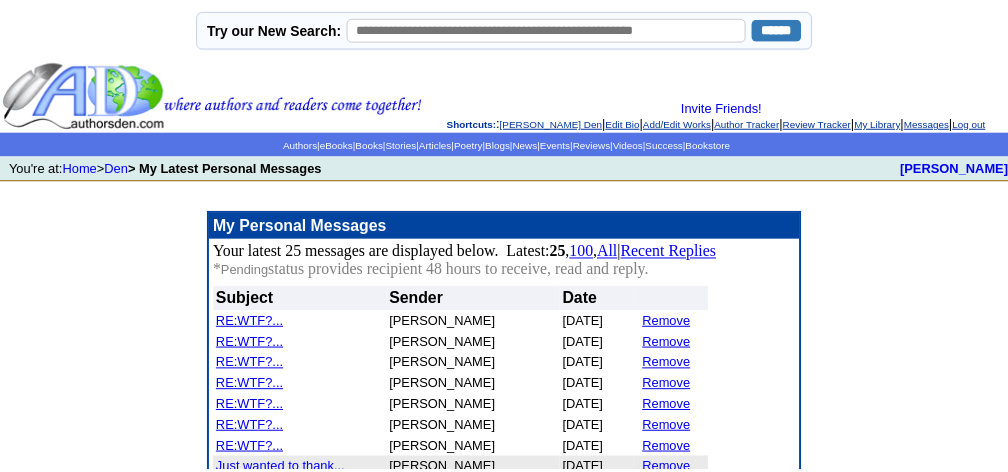 scroll, scrollTop: 0, scrollLeft: 0, axis: both 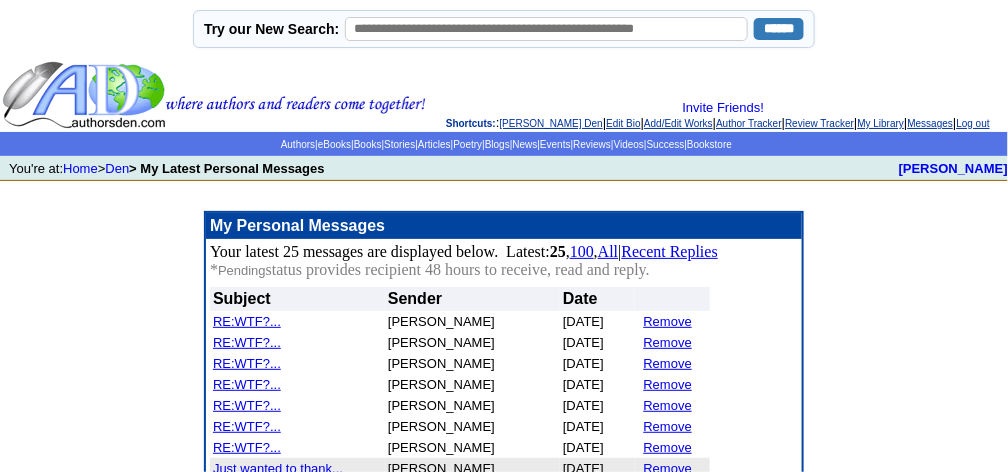 drag, startPoint x: 0, startPoint y: 0, endPoint x: 660, endPoint y: 324, distance: 735.2387 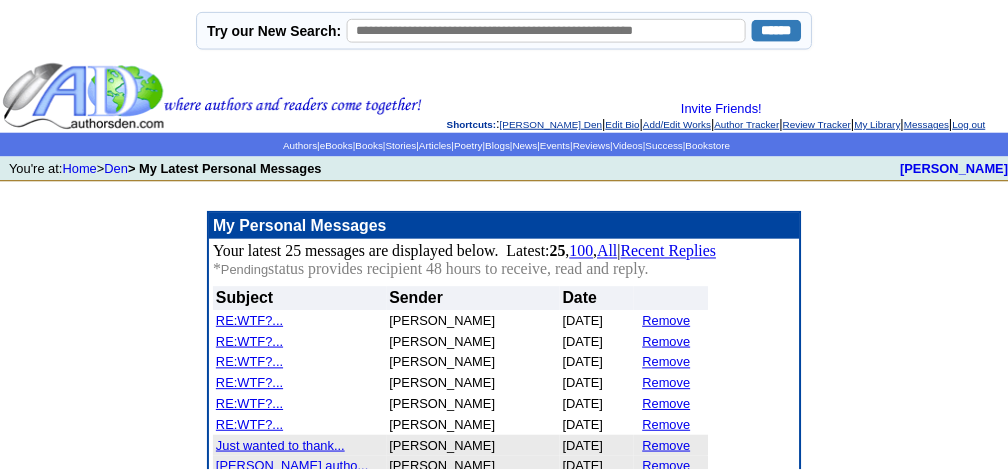 scroll, scrollTop: 0, scrollLeft: 0, axis: both 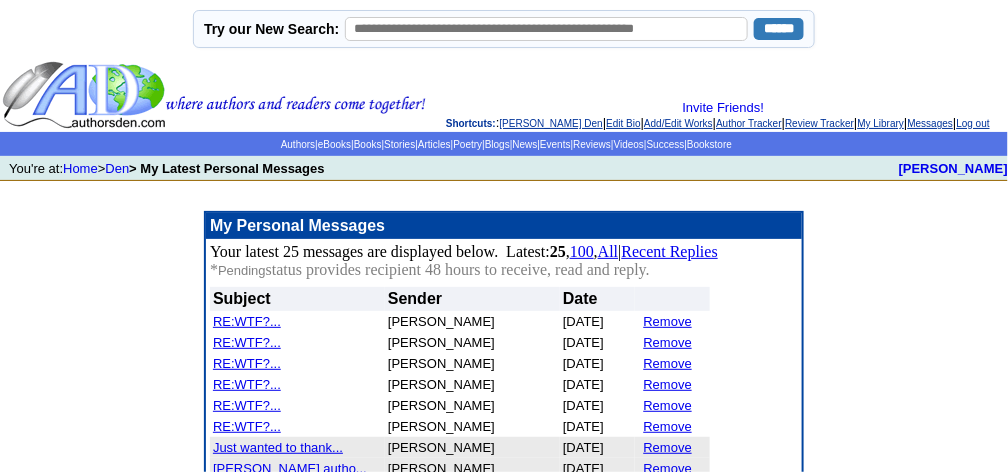 drag, startPoint x: 0, startPoint y: 0, endPoint x: 660, endPoint y: 324, distance: 735.2387 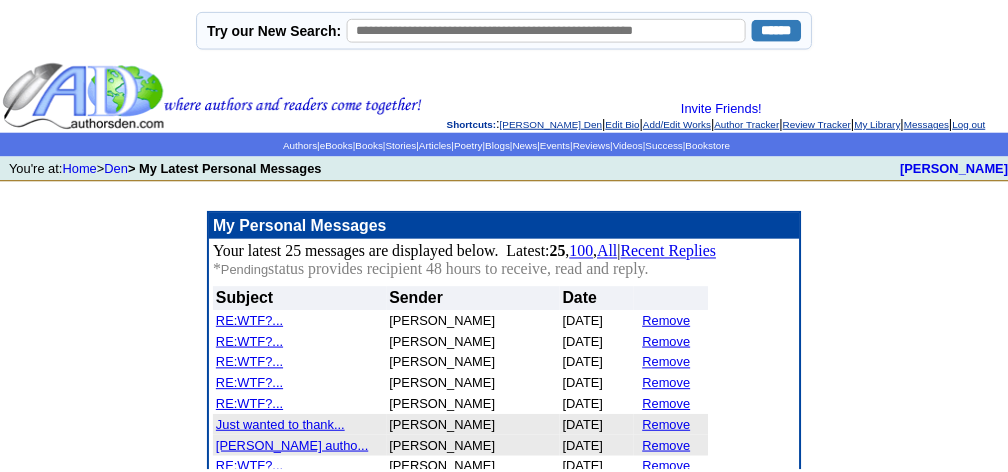 scroll, scrollTop: 0, scrollLeft: 0, axis: both 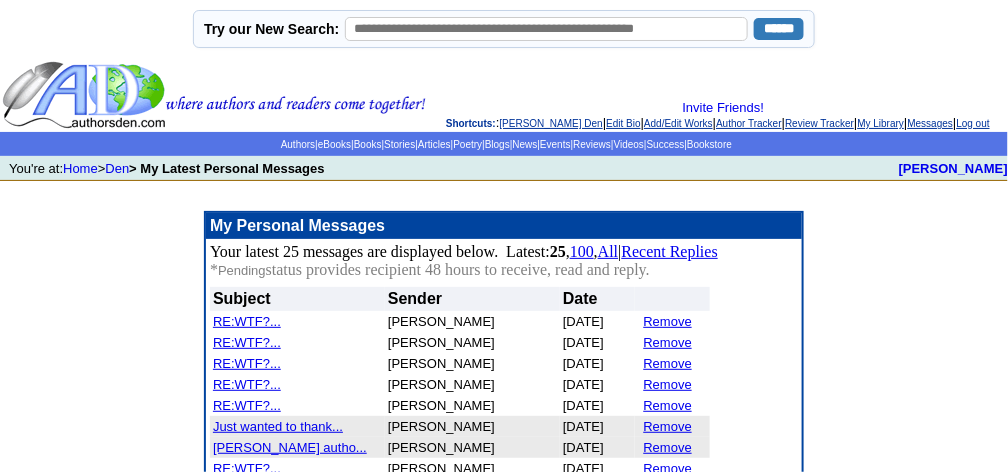 click on "Remove" at bounding box center [668, 321] 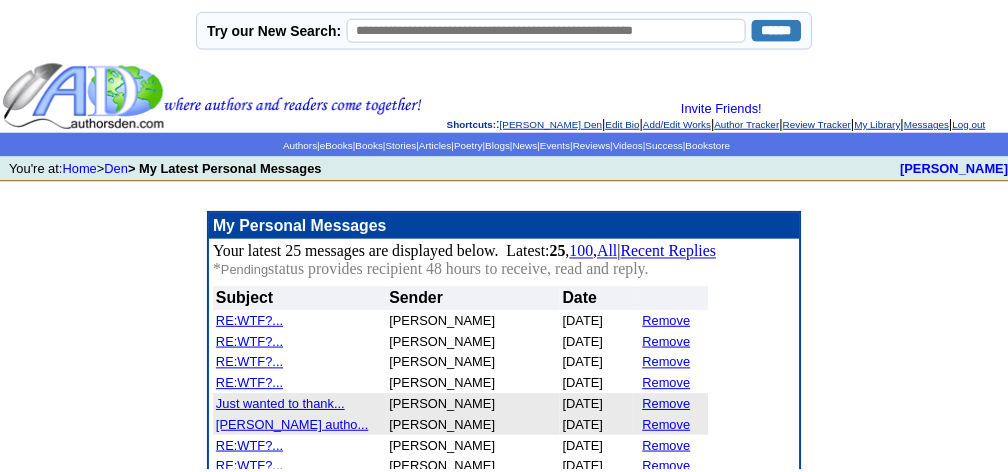 scroll, scrollTop: 0, scrollLeft: 0, axis: both 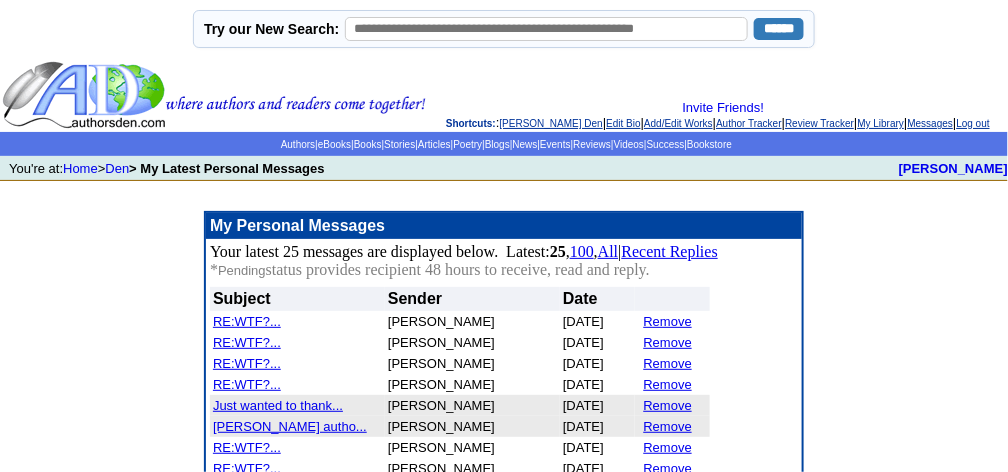 drag, startPoint x: 0, startPoint y: 0, endPoint x: 660, endPoint y: 322, distance: 734.35956 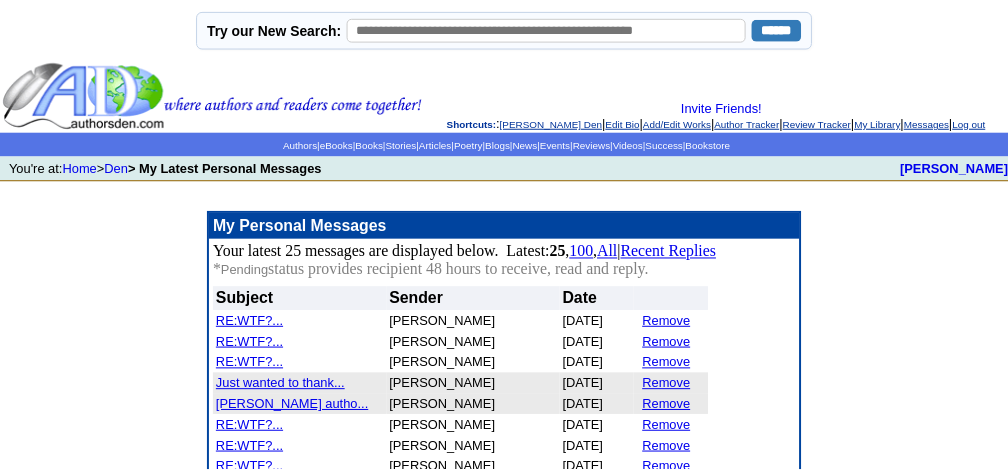 scroll, scrollTop: 0, scrollLeft: 0, axis: both 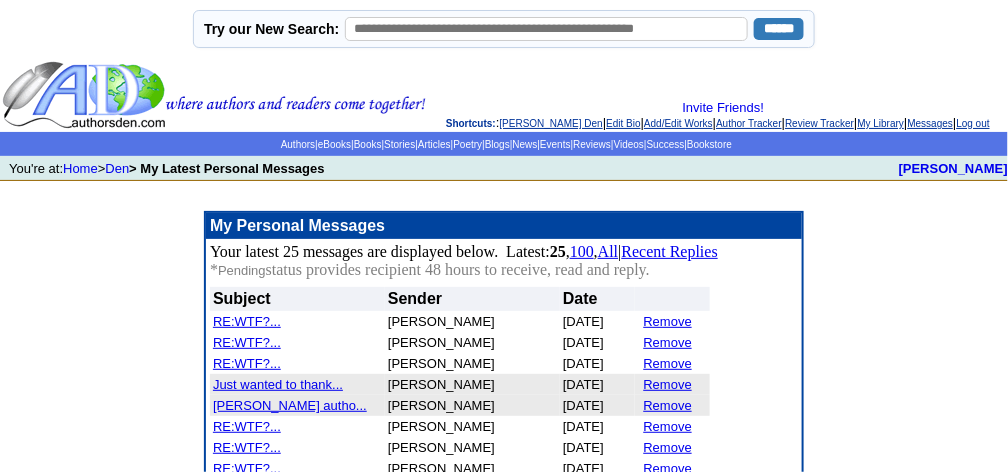 drag, startPoint x: 0, startPoint y: 0, endPoint x: 660, endPoint y: 322, distance: 734.35956 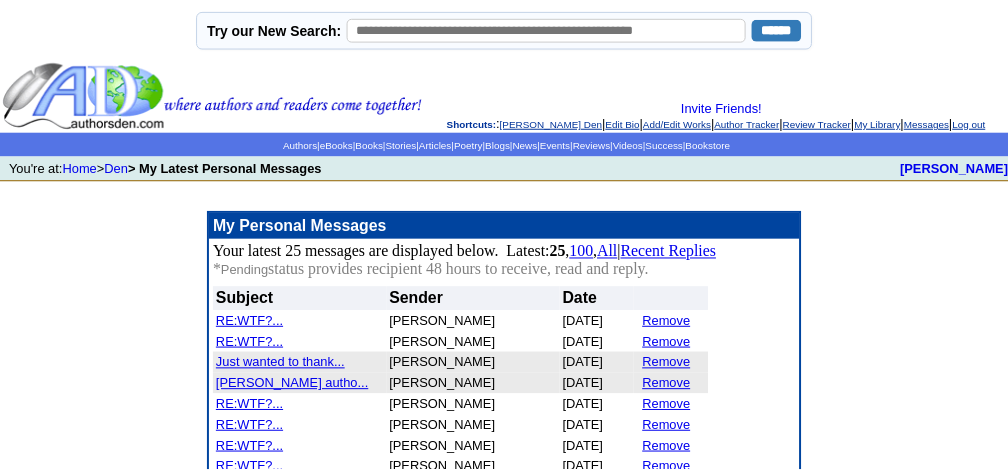 scroll, scrollTop: 0, scrollLeft: 0, axis: both 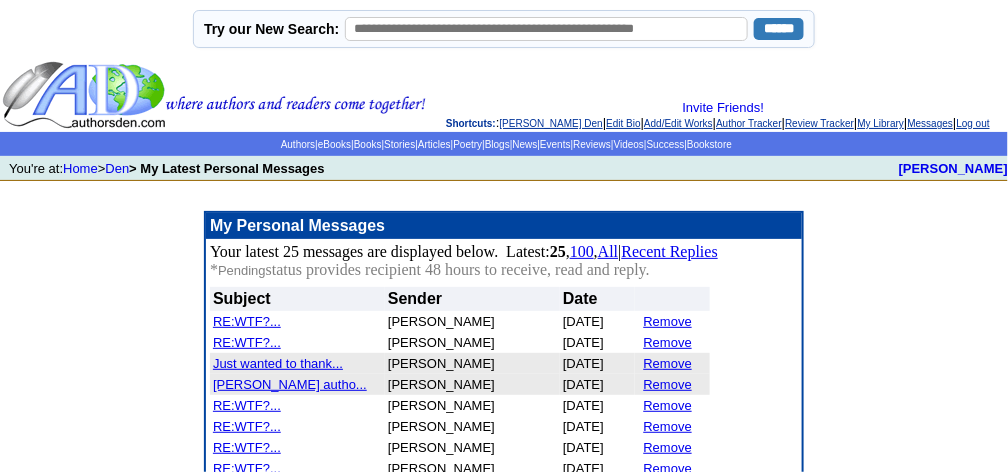 drag, startPoint x: 0, startPoint y: 0, endPoint x: 660, endPoint y: 322, distance: 734.35956 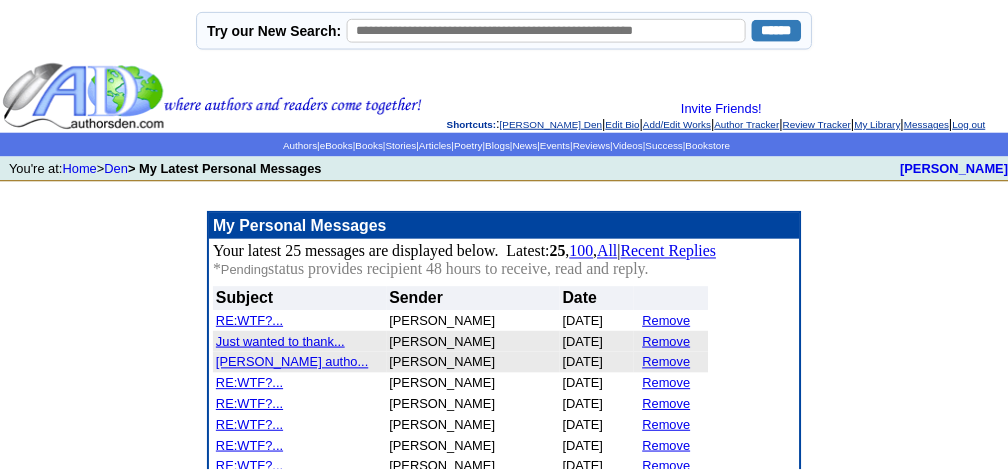 scroll, scrollTop: 0, scrollLeft: 0, axis: both 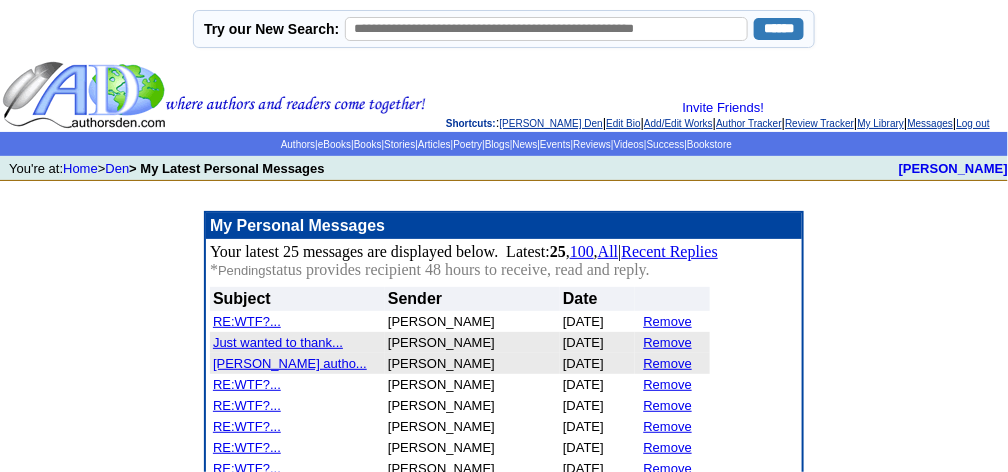 drag, startPoint x: 0, startPoint y: 0, endPoint x: 660, endPoint y: 322, distance: 734.35956 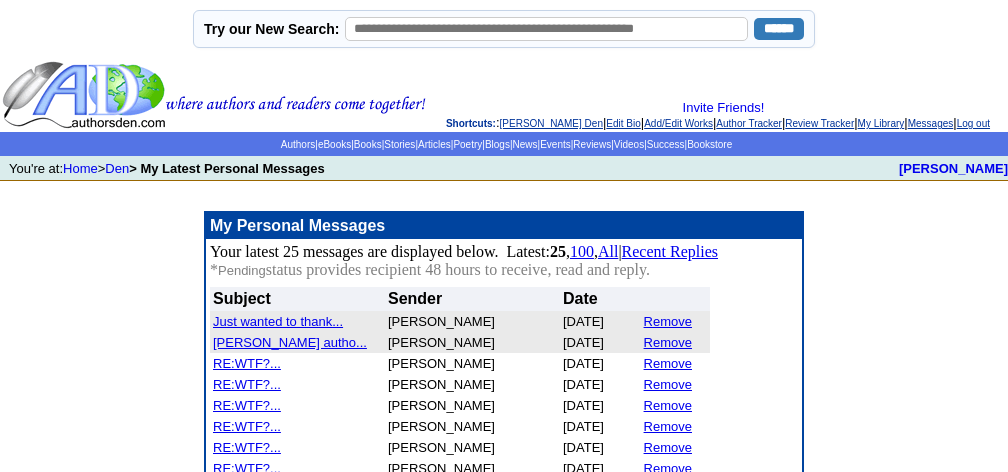scroll, scrollTop: 0, scrollLeft: 0, axis: both 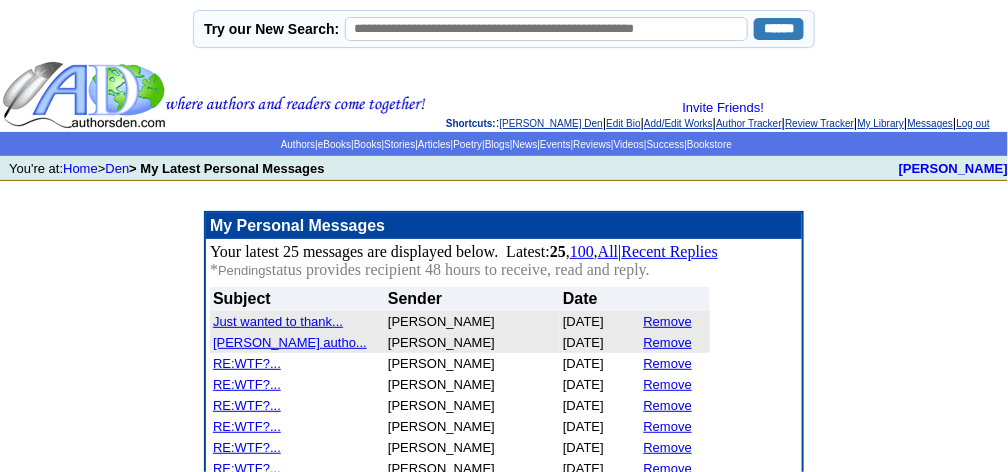 drag, startPoint x: 0, startPoint y: 0, endPoint x: 660, endPoint y: 322, distance: 734.35956 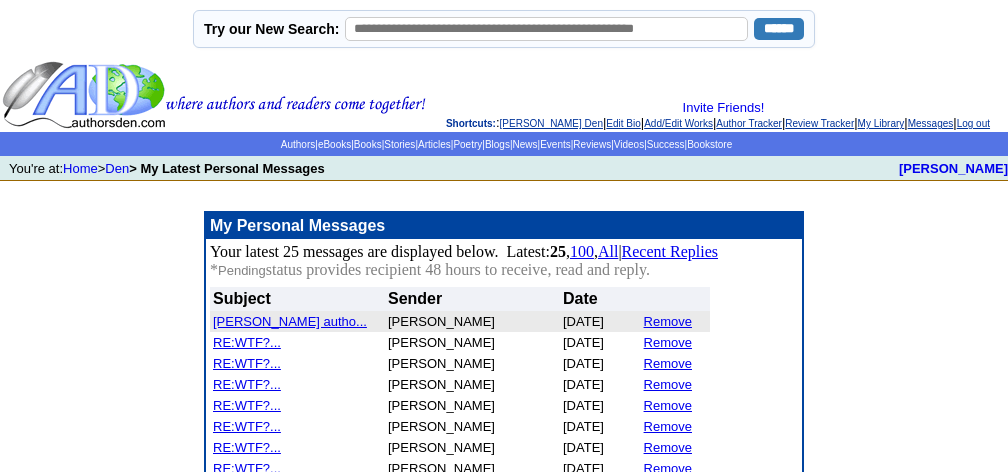 scroll, scrollTop: 0, scrollLeft: 0, axis: both 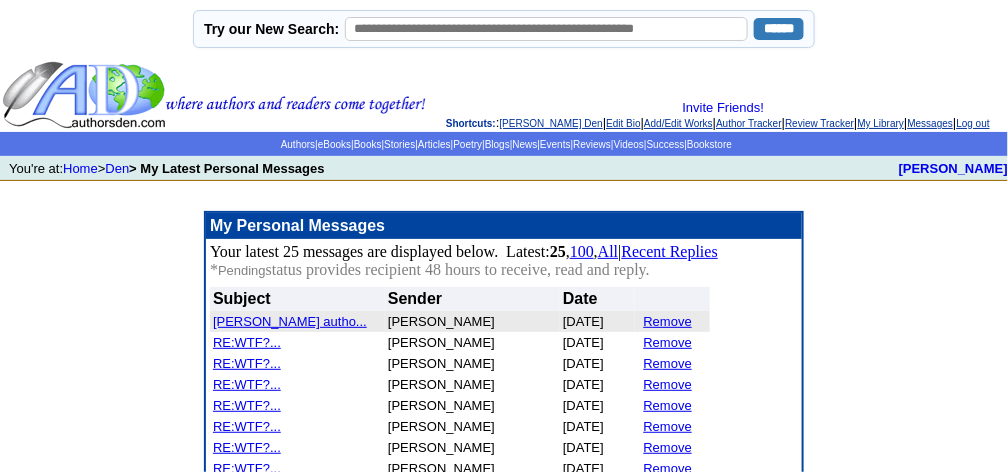 drag, startPoint x: 0, startPoint y: 0, endPoint x: 660, endPoint y: 322, distance: 734.35956 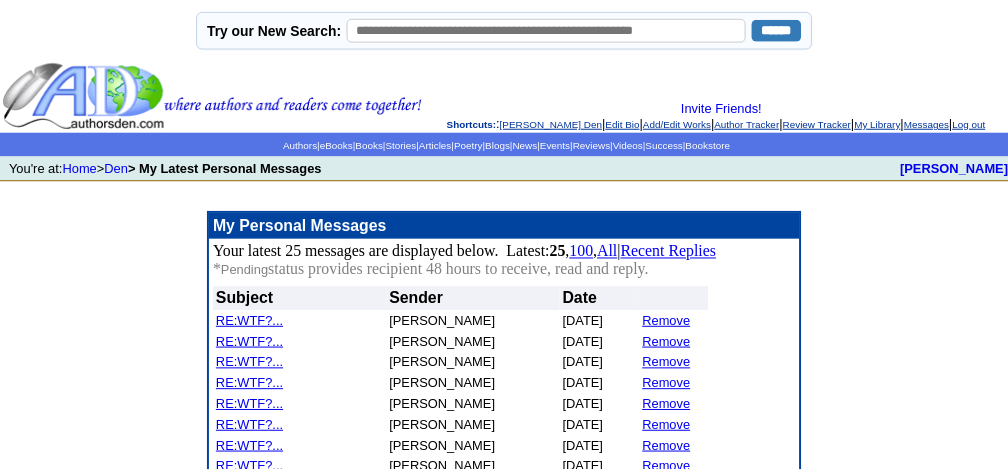 scroll, scrollTop: 0, scrollLeft: 0, axis: both 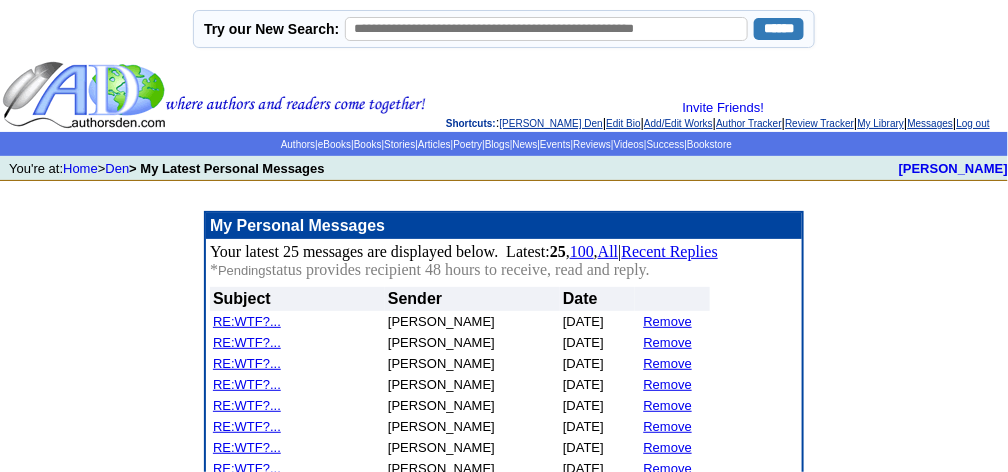 drag, startPoint x: 0, startPoint y: 0, endPoint x: 660, endPoint y: 322, distance: 734.35956 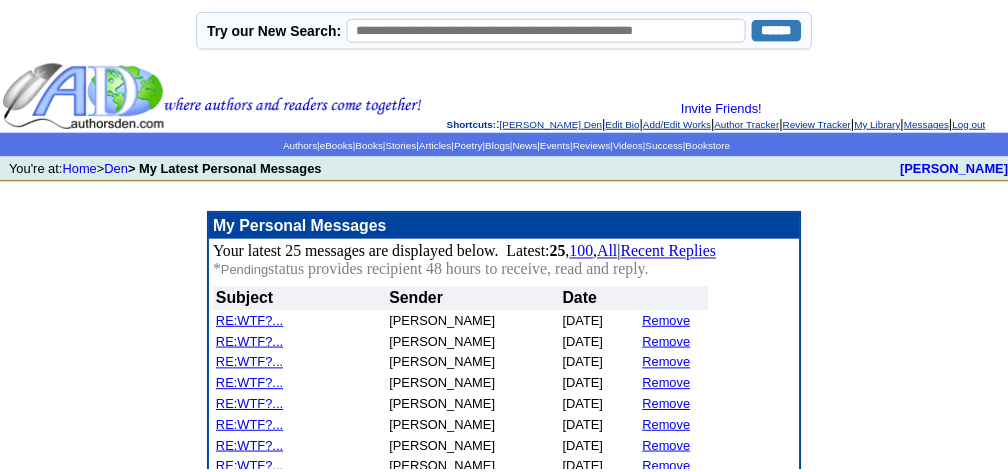 scroll, scrollTop: 0, scrollLeft: 0, axis: both 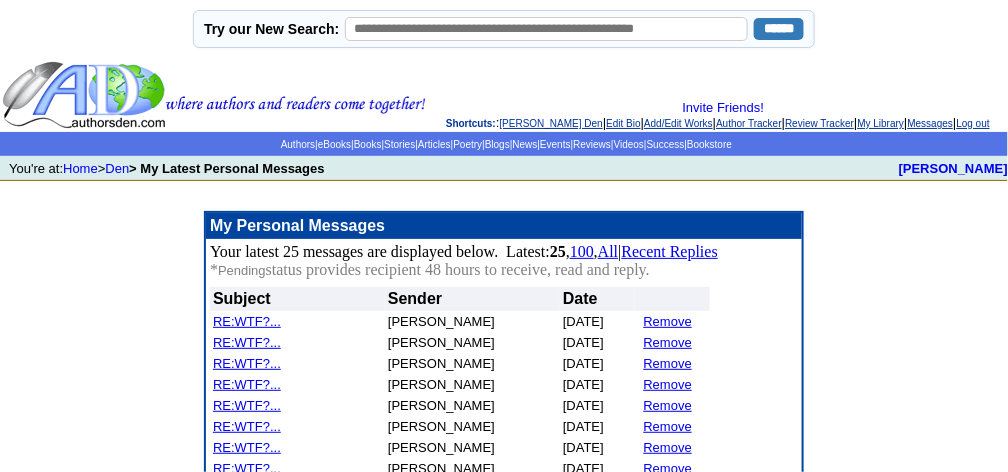 drag, startPoint x: 0, startPoint y: 0, endPoint x: 660, endPoint y: 322, distance: 734.35956 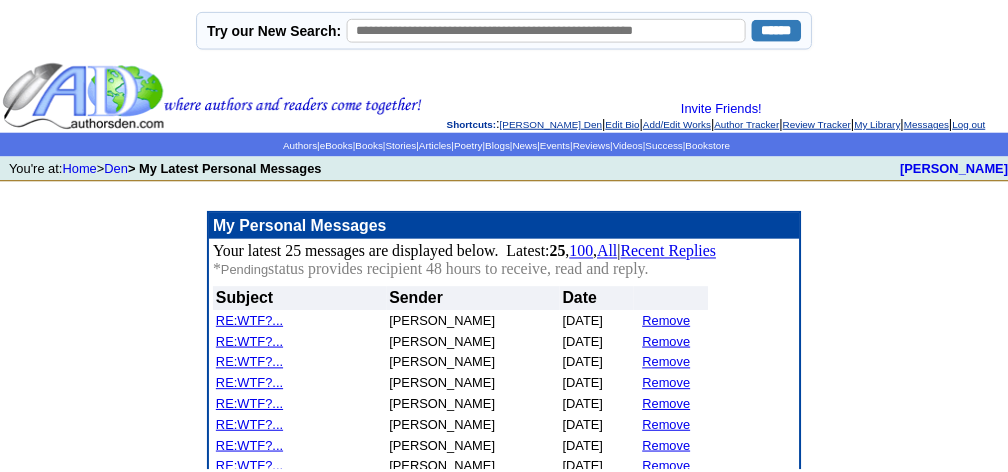 scroll, scrollTop: 0, scrollLeft: 0, axis: both 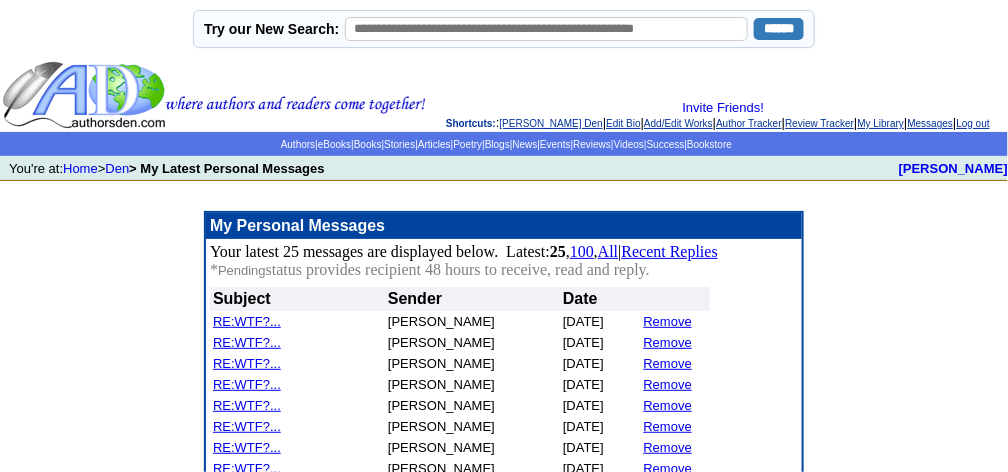 drag, startPoint x: 0, startPoint y: 0, endPoint x: 660, endPoint y: 322, distance: 734.35956 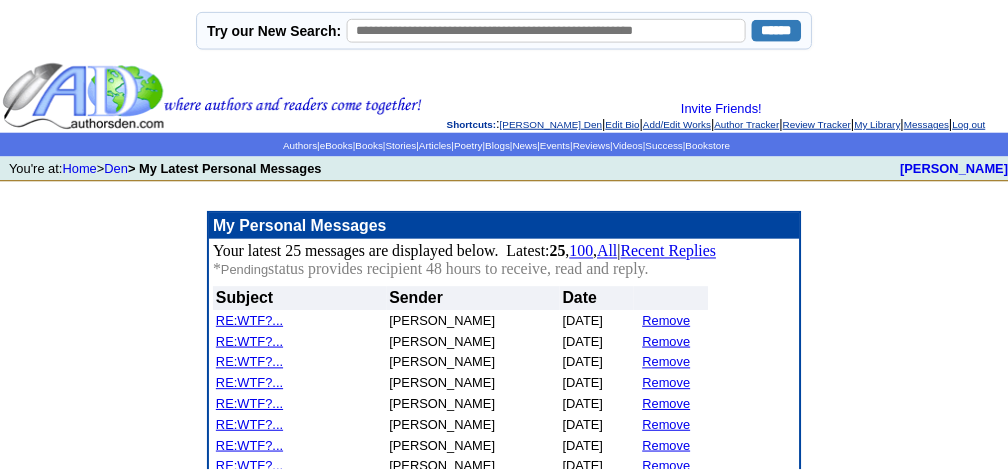 scroll, scrollTop: 0, scrollLeft: 0, axis: both 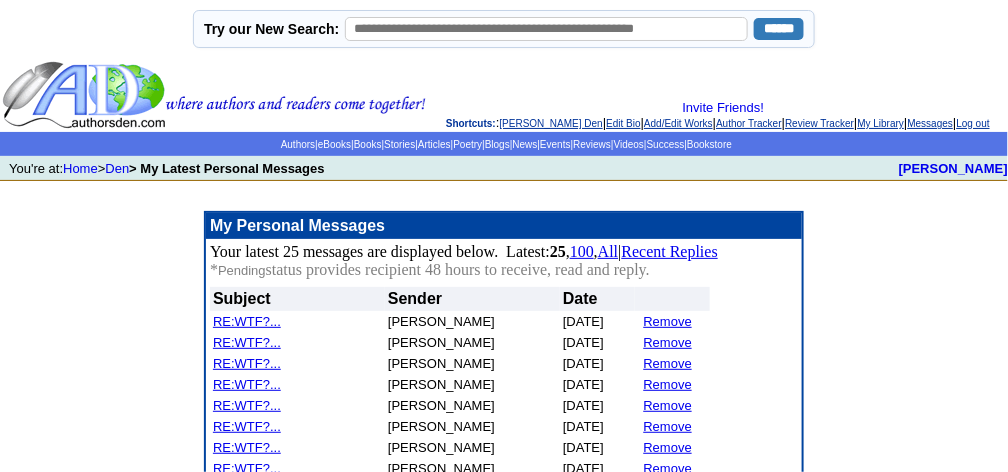 drag, startPoint x: 0, startPoint y: 0, endPoint x: 660, endPoint y: 322, distance: 734.35956 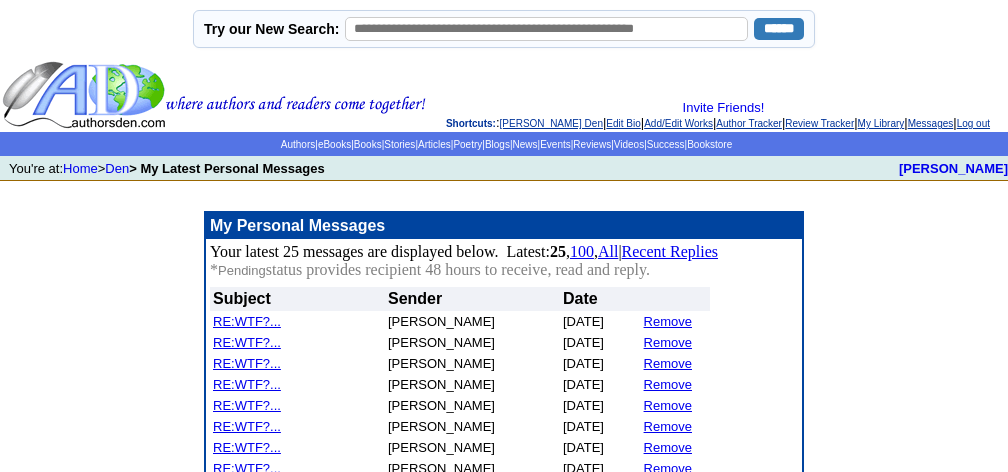 scroll, scrollTop: 0, scrollLeft: 0, axis: both 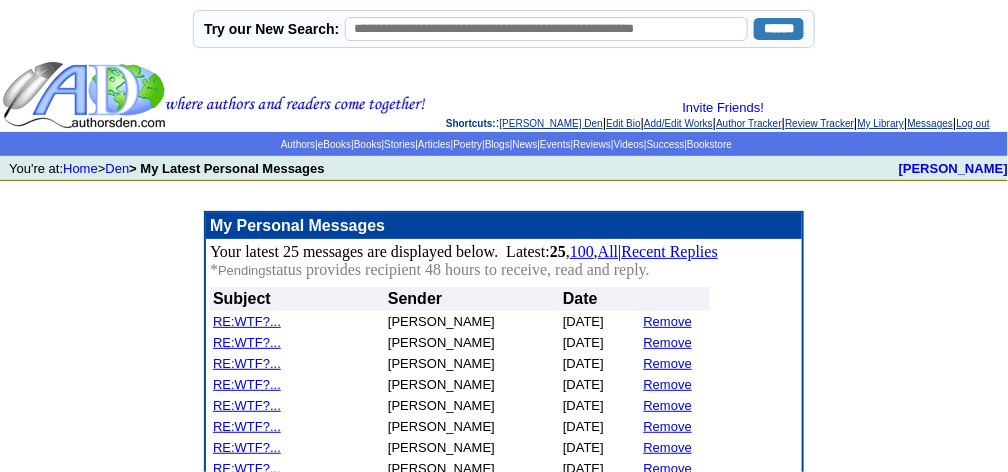 drag, startPoint x: 0, startPoint y: 0, endPoint x: 660, endPoint y: 322, distance: 734.35956 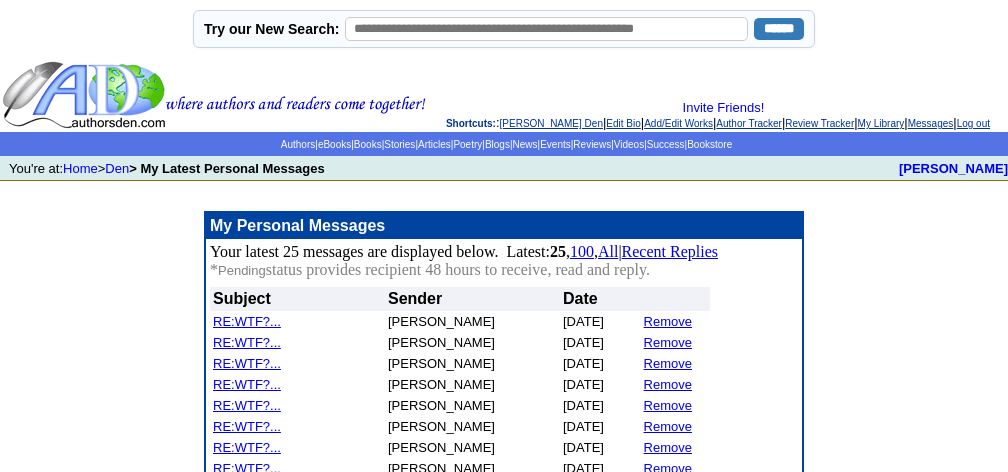 scroll, scrollTop: 0, scrollLeft: 0, axis: both 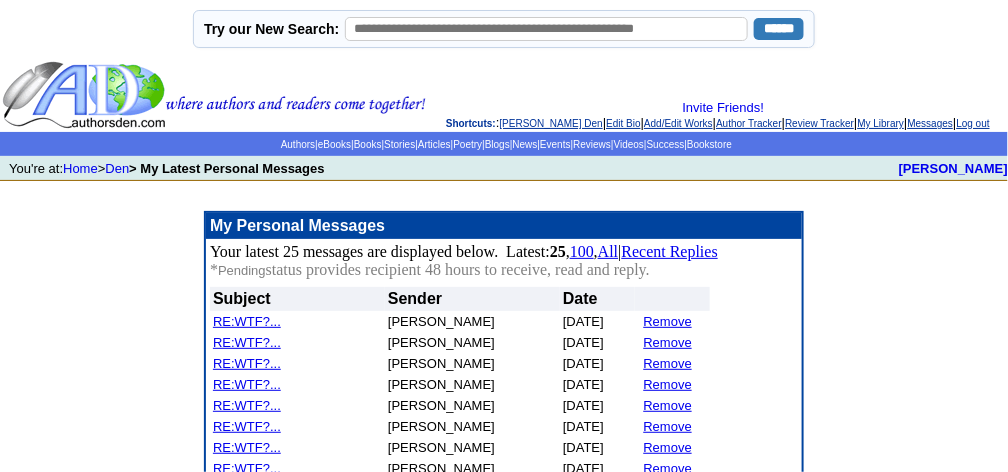 drag, startPoint x: 0, startPoint y: 0, endPoint x: 660, endPoint y: 322, distance: 734.35956 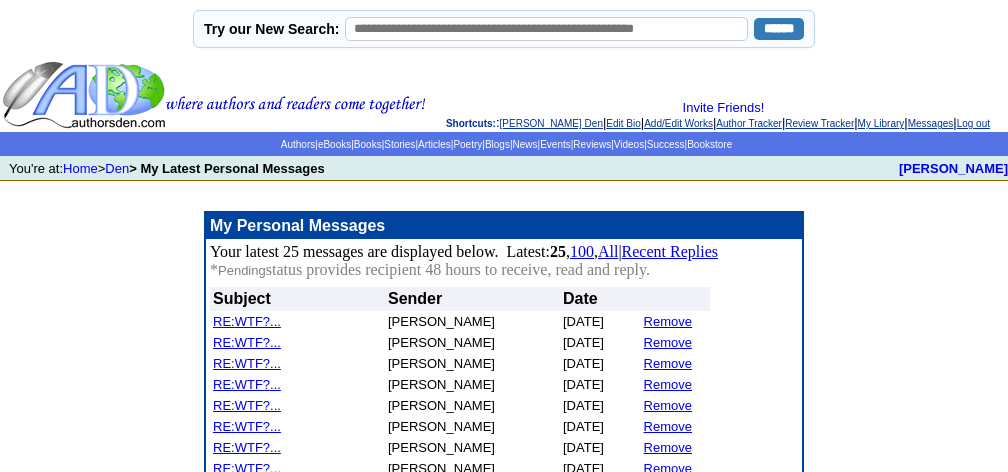 scroll, scrollTop: 0, scrollLeft: 0, axis: both 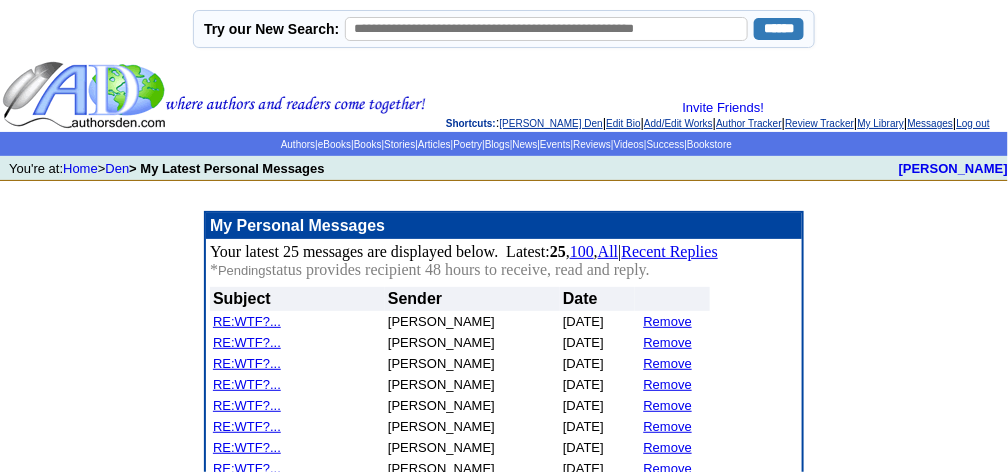 drag, startPoint x: 0, startPoint y: 0, endPoint x: 660, endPoint y: 322, distance: 734.35956 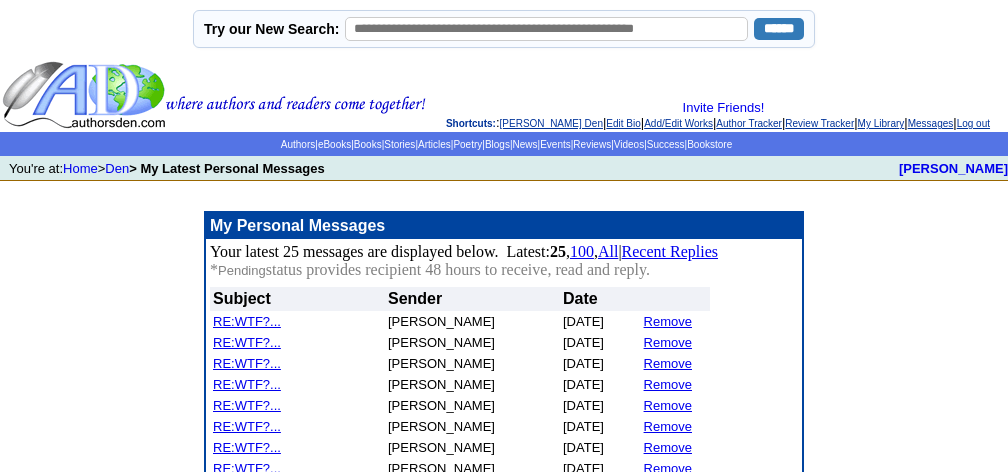scroll, scrollTop: 0, scrollLeft: 0, axis: both 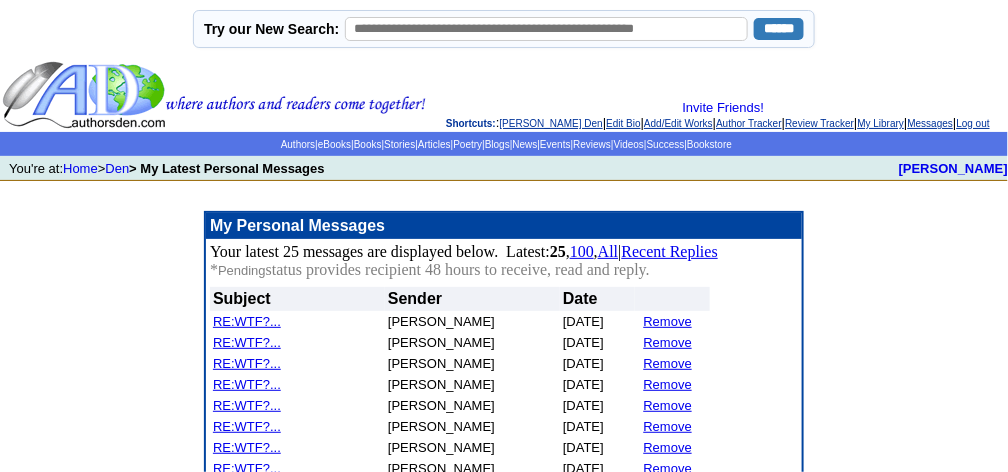 drag, startPoint x: 0, startPoint y: 0, endPoint x: 660, endPoint y: 322, distance: 734.35956 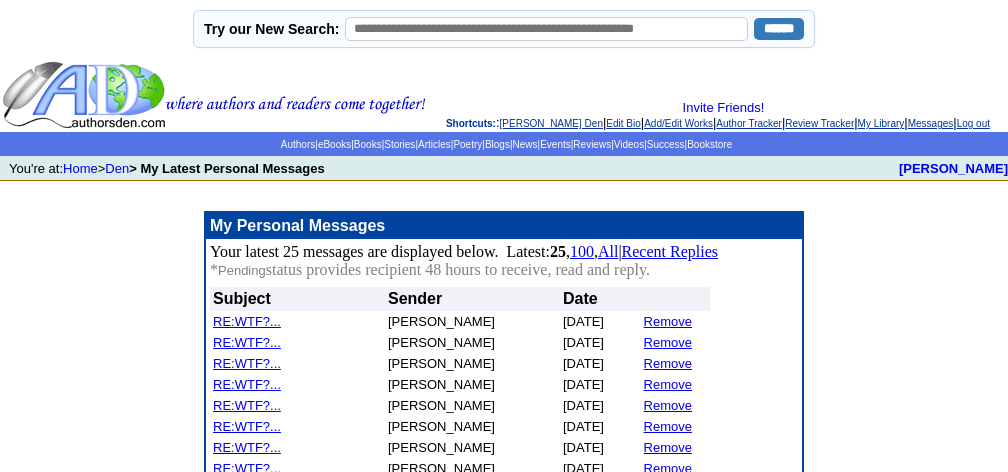 scroll, scrollTop: 0, scrollLeft: 0, axis: both 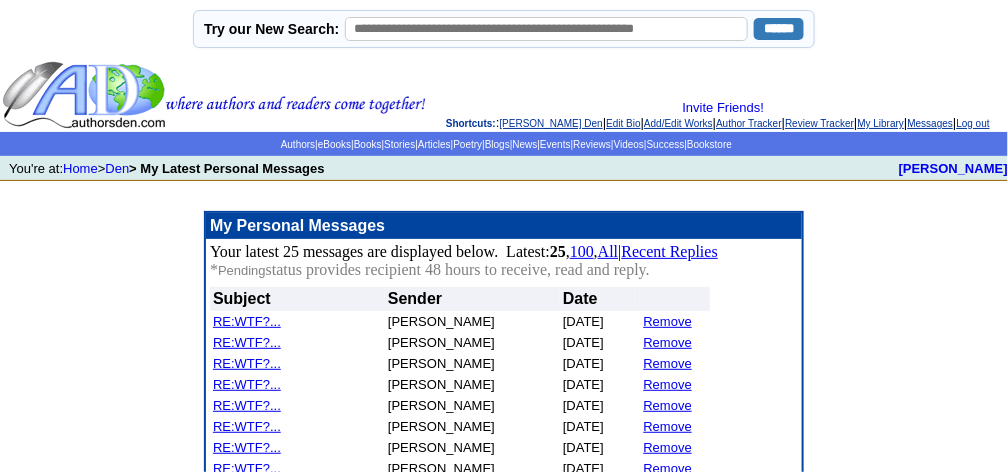 drag, startPoint x: 0, startPoint y: 0, endPoint x: 660, endPoint y: 322, distance: 734.35956 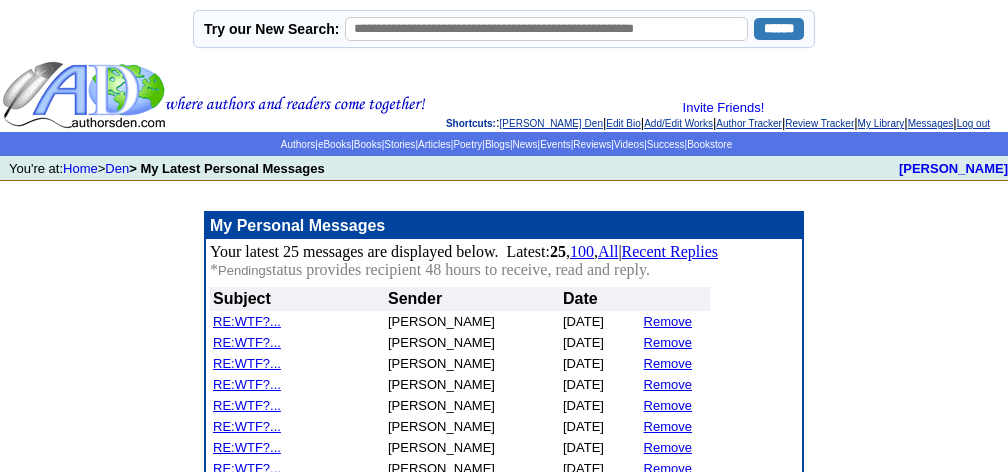 scroll, scrollTop: 0, scrollLeft: 0, axis: both 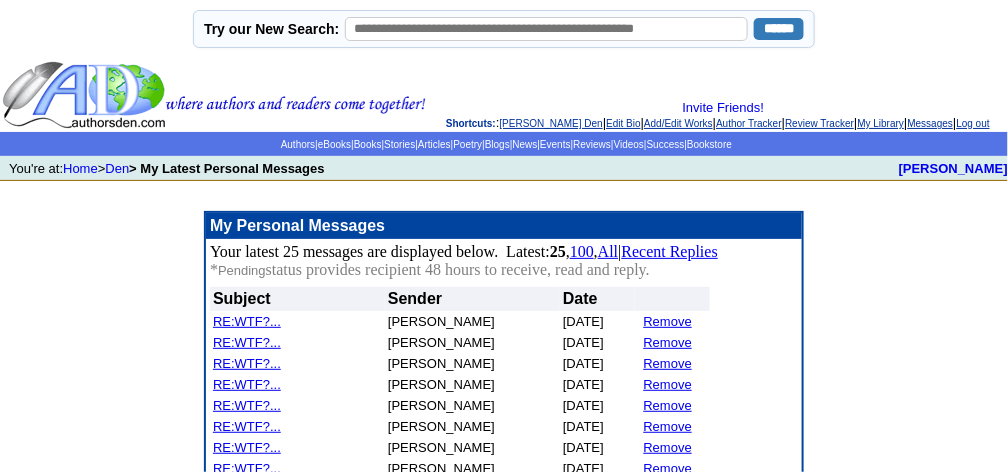 drag, startPoint x: 0, startPoint y: 0, endPoint x: 660, endPoint y: 322, distance: 734.35956 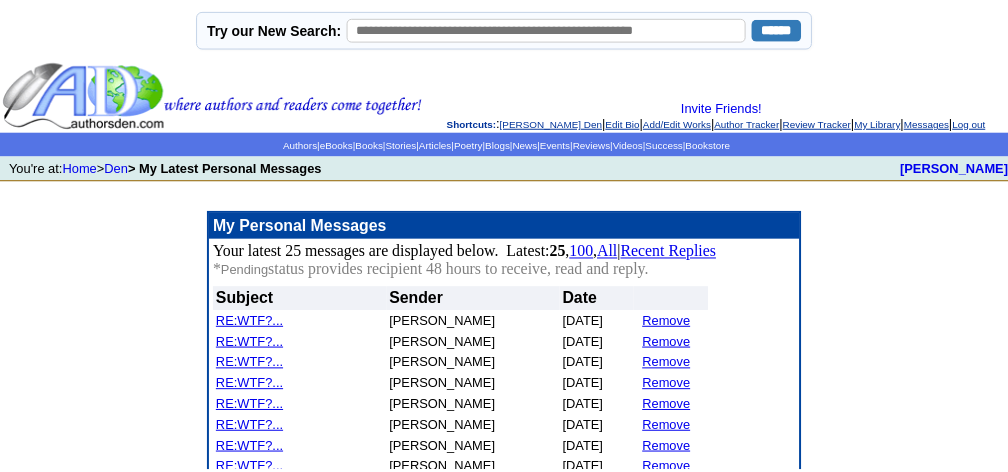 scroll, scrollTop: 0, scrollLeft: 0, axis: both 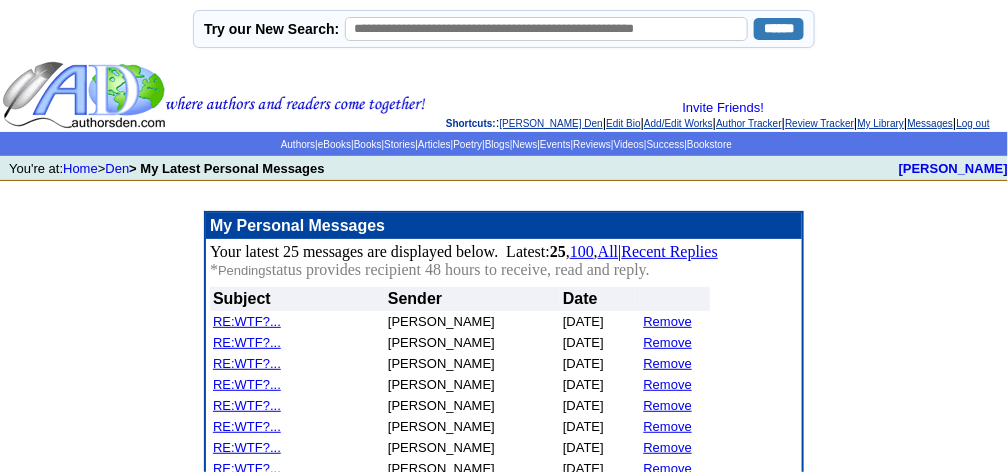 drag, startPoint x: 0, startPoint y: 0, endPoint x: 660, endPoint y: 322, distance: 734.35956 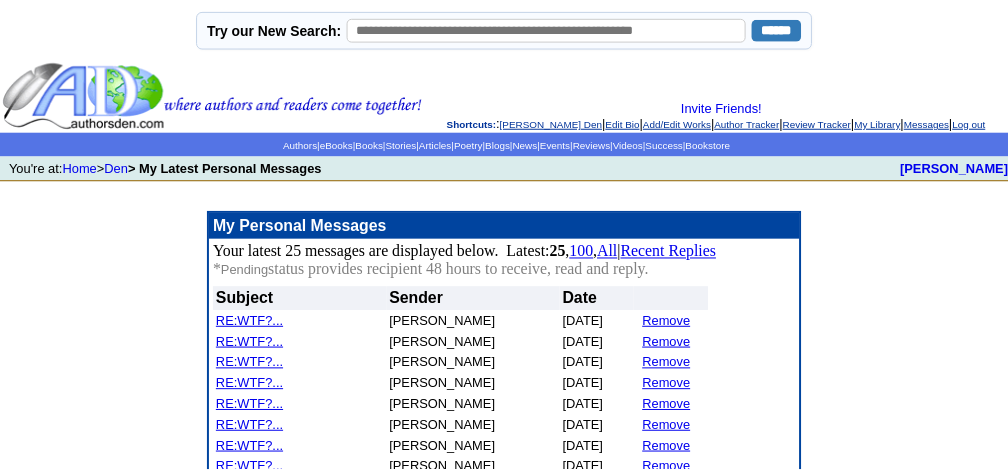 scroll, scrollTop: 0, scrollLeft: 0, axis: both 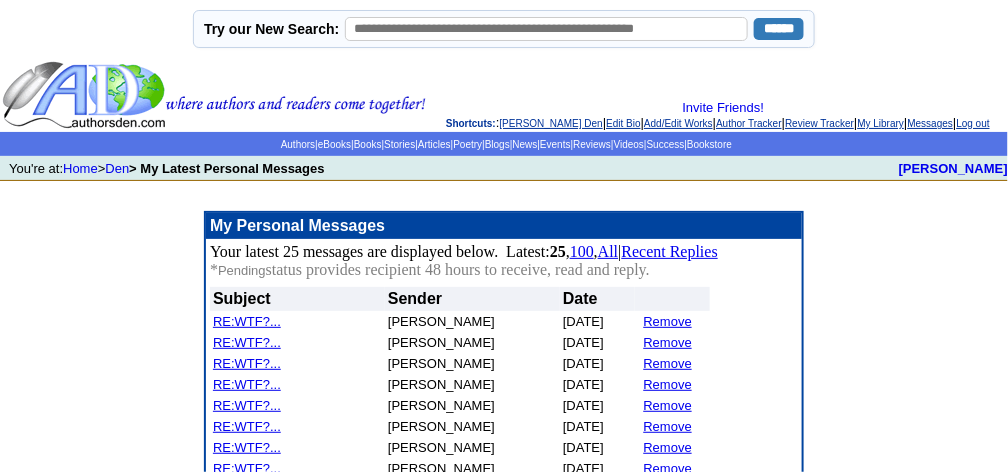 drag, startPoint x: 0, startPoint y: 0, endPoint x: 660, endPoint y: 322, distance: 734.35956 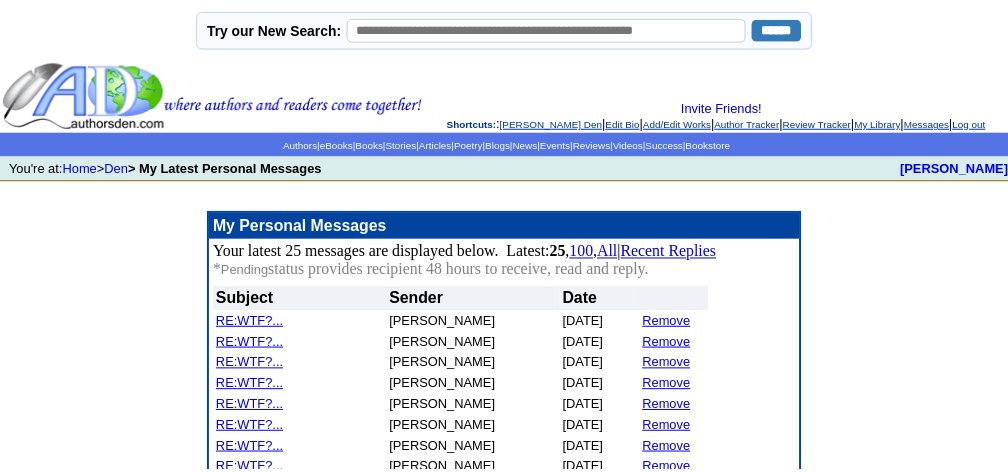 scroll, scrollTop: 0, scrollLeft: 0, axis: both 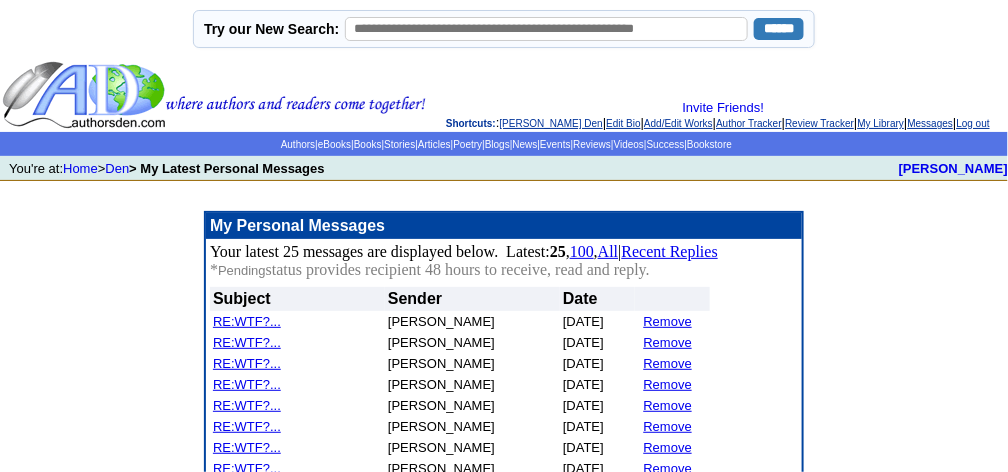 drag, startPoint x: 0, startPoint y: 0, endPoint x: 660, endPoint y: 322, distance: 734.35956 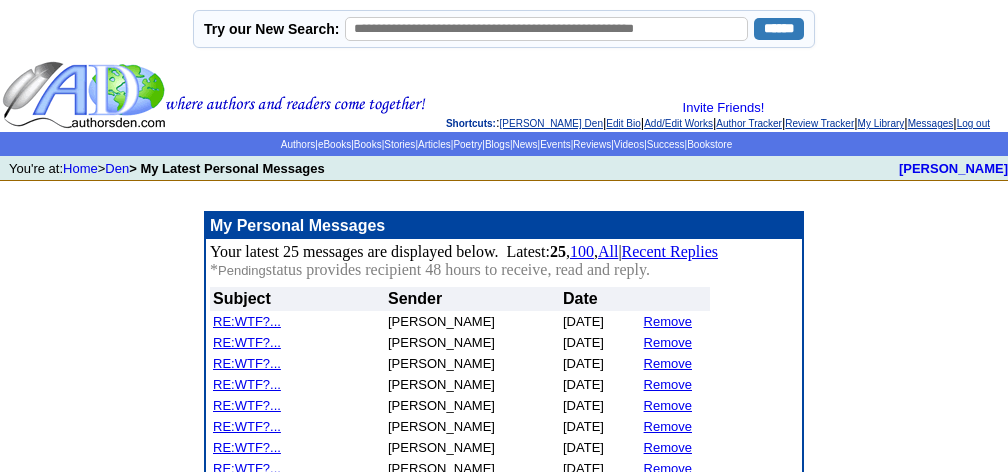 scroll, scrollTop: 0, scrollLeft: 0, axis: both 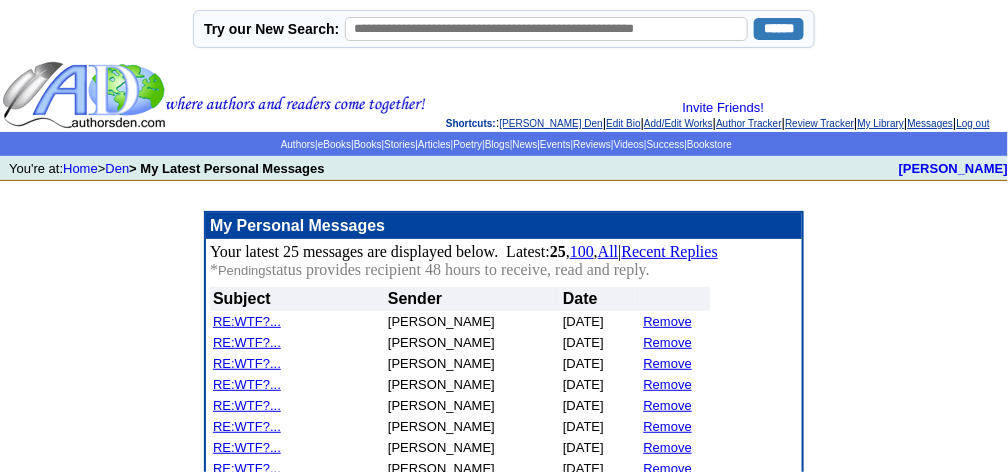 drag, startPoint x: 0, startPoint y: 0, endPoint x: 660, endPoint y: 322, distance: 734.35956 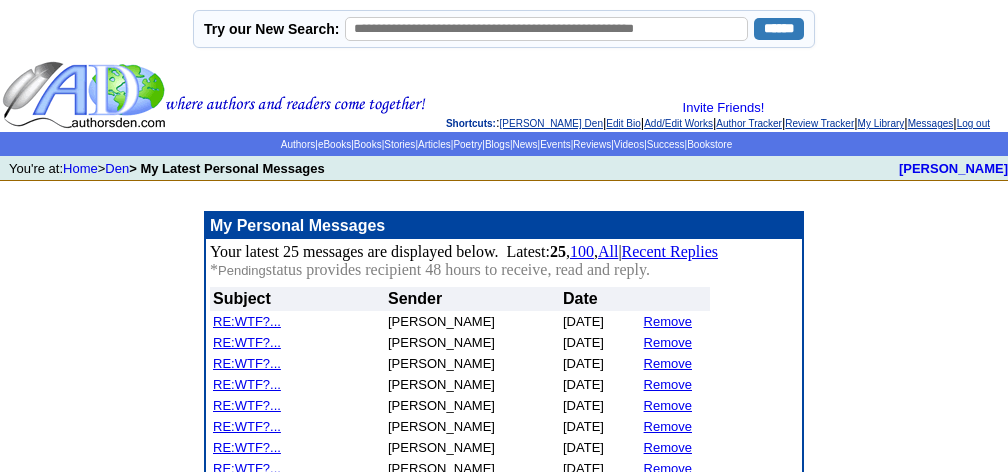 scroll, scrollTop: 0, scrollLeft: 0, axis: both 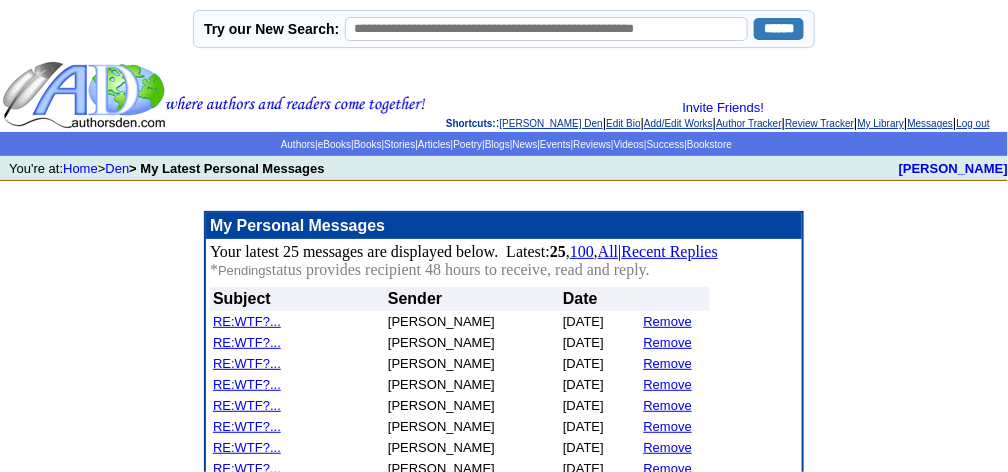 drag, startPoint x: 0, startPoint y: 0, endPoint x: 660, endPoint y: 322, distance: 734.35956 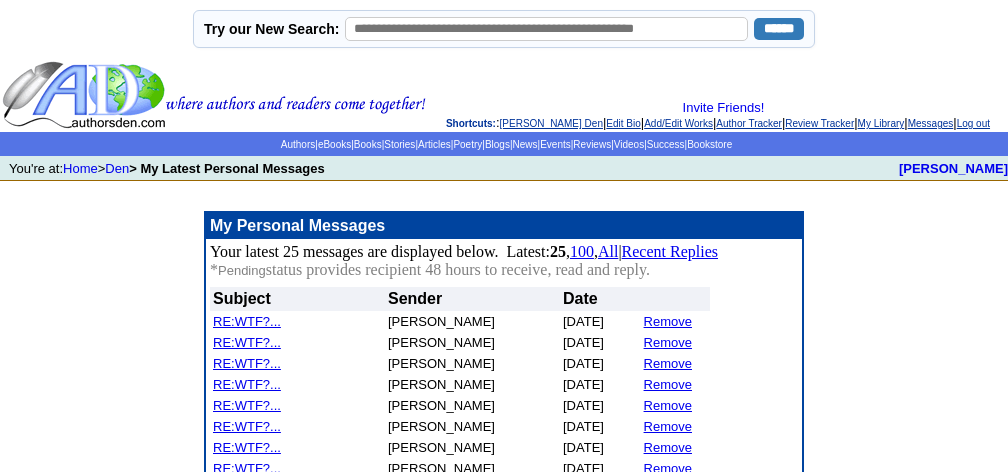 scroll, scrollTop: 0, scrollLeft: 0, axis: both 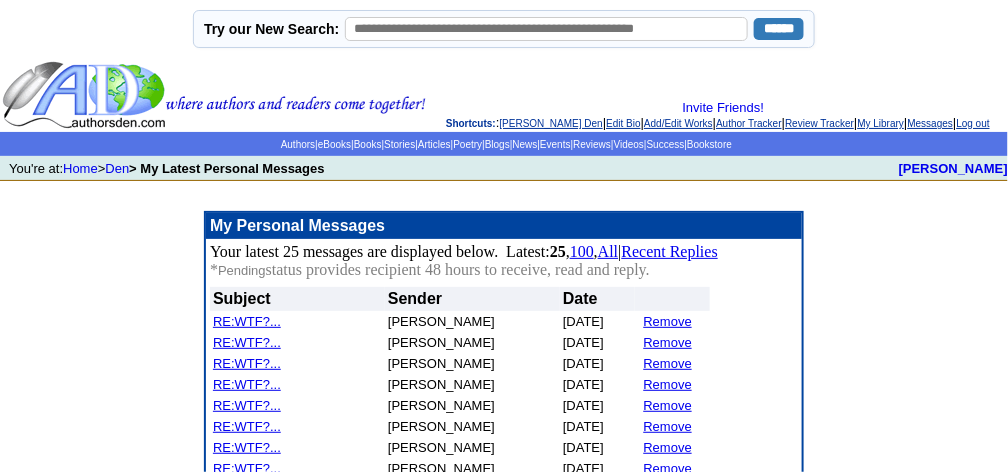 drag, startPoint x: 0, startPoint y: 0, endPoint x: 660, endPoint y: 322, distance: 734.35956 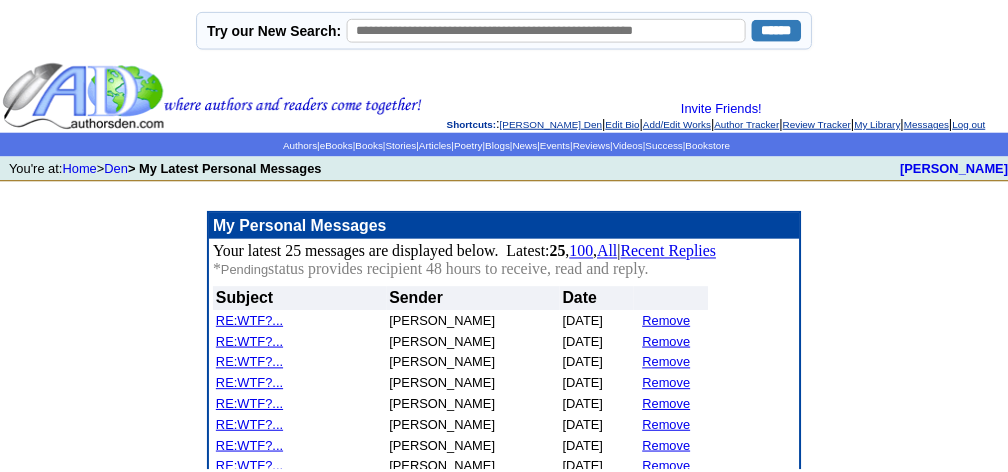 scroll, scrollTop: 0, scrollLeft: 0, axis: both 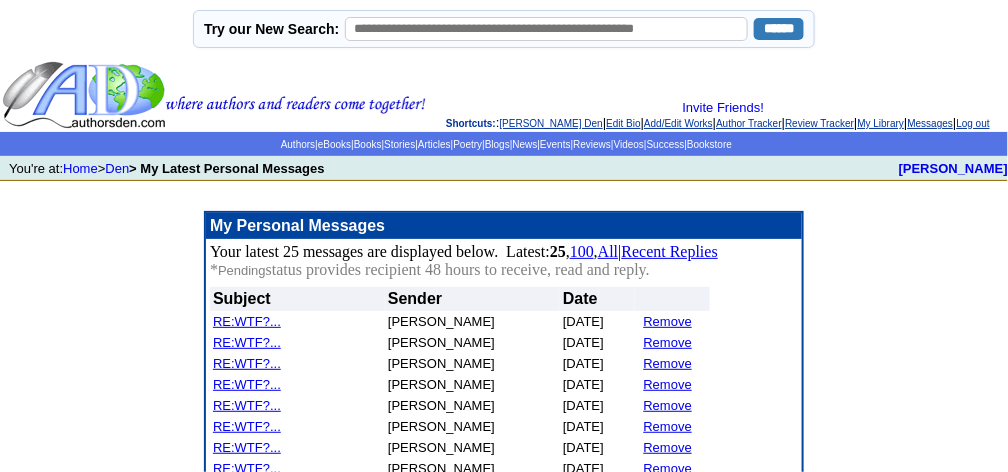drag, startPoint x: 0, startPoint y: 0, endPoint x: 660, endPoint y: 322, distance: 734.35956 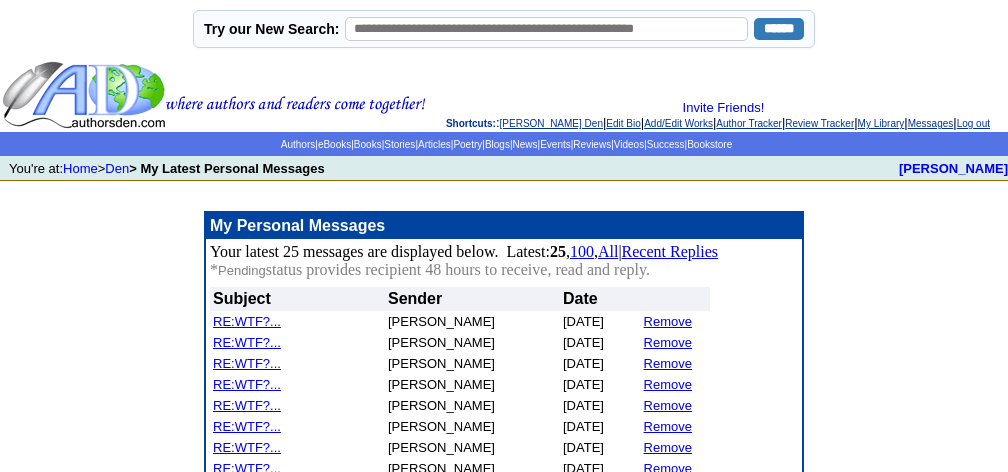 scroll, scrollTop: 0, scrollLeft: 0, axis: both 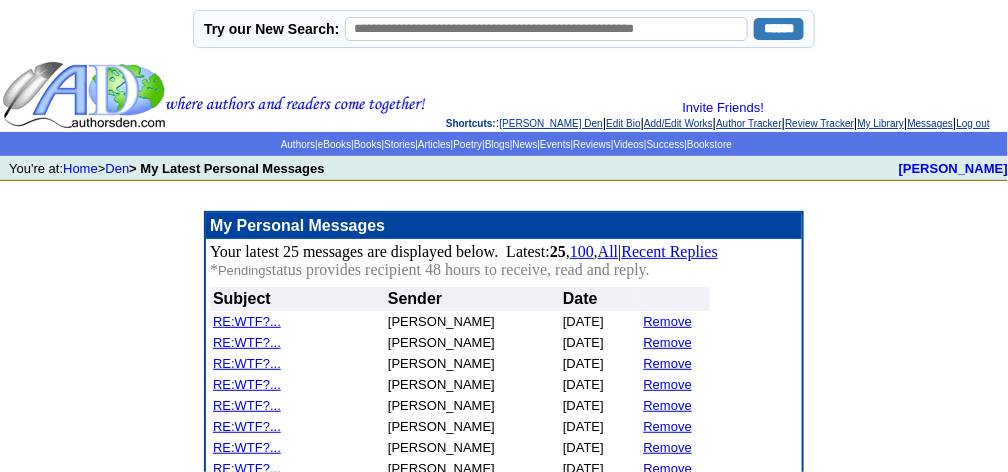 drag, startPoint x: 0, startPoint y: 0, endPoint x: 660, endPoint y: 322, distance: 734.35956 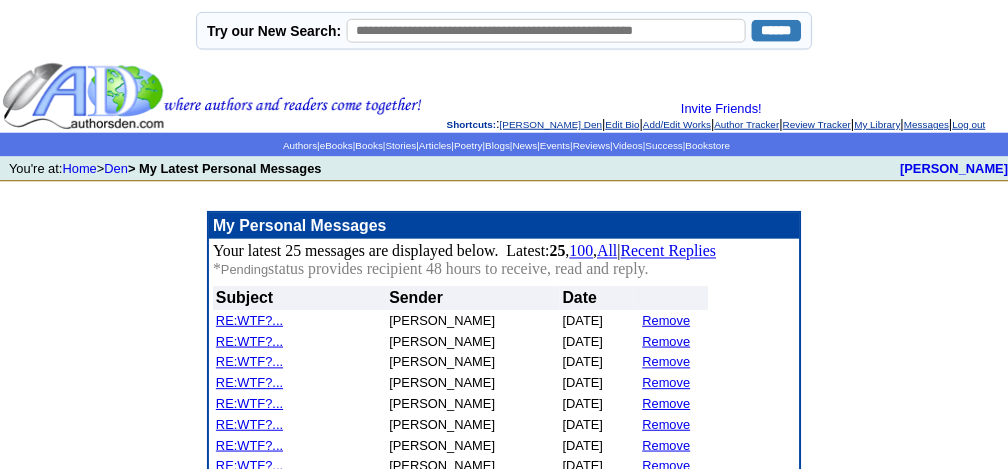 scroll, scrollTop: 0, scrollLeft: 0, axis: both 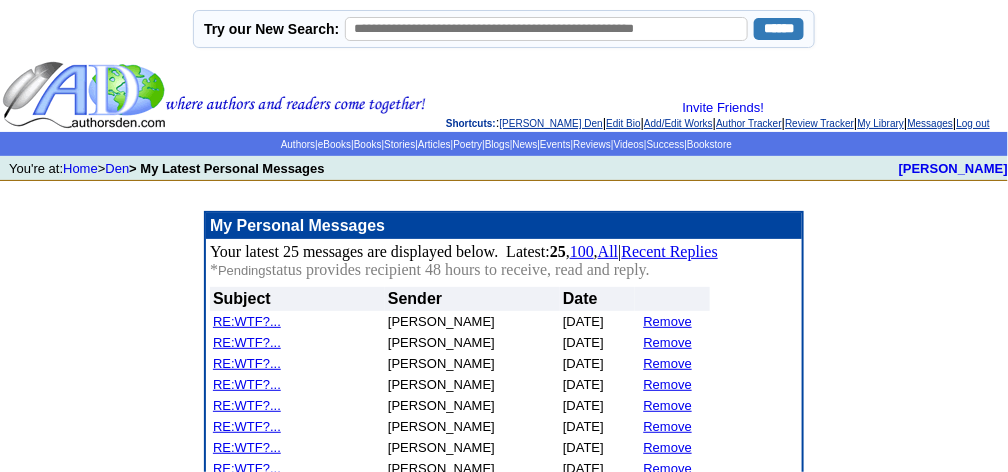 click on "Remove" at bounding box center (668, 321) 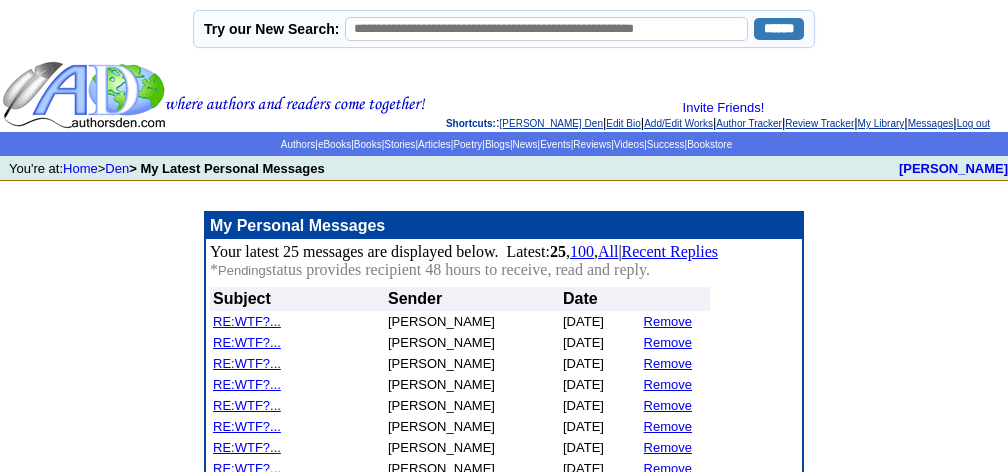 scroll, scrollTop: 0, scrollLeft: 0, axis: both 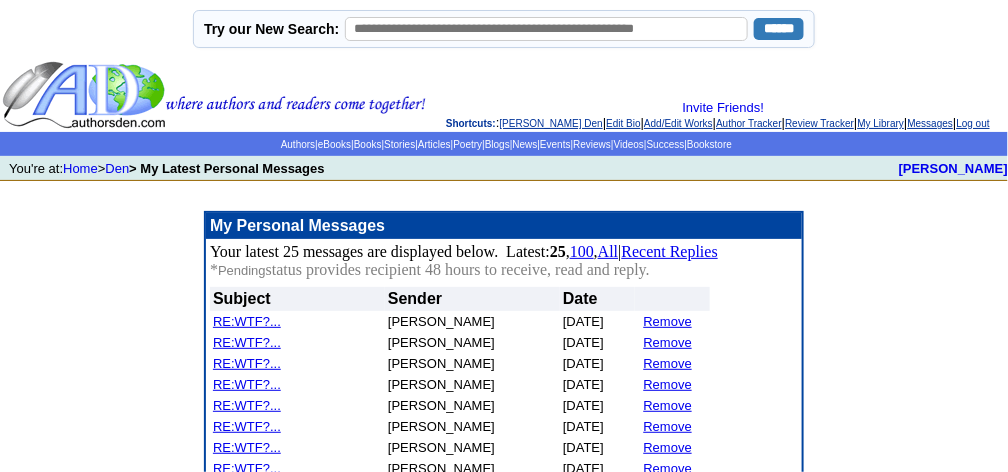 drag, startPoint x: 0, startPoint y: 0, endPoint x: 661, endPoint y: 322, distance: 735.2585 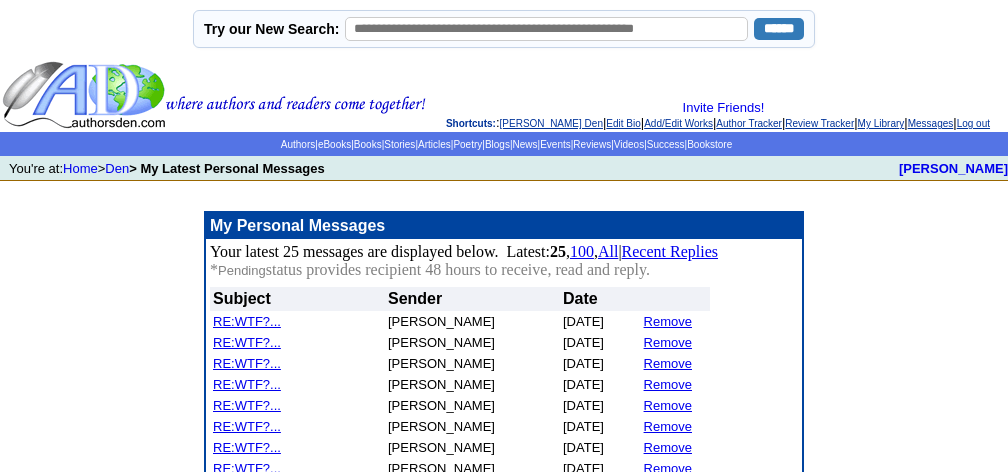 scroll, scrollTop: 0, scrollLeft: 0, axis: both 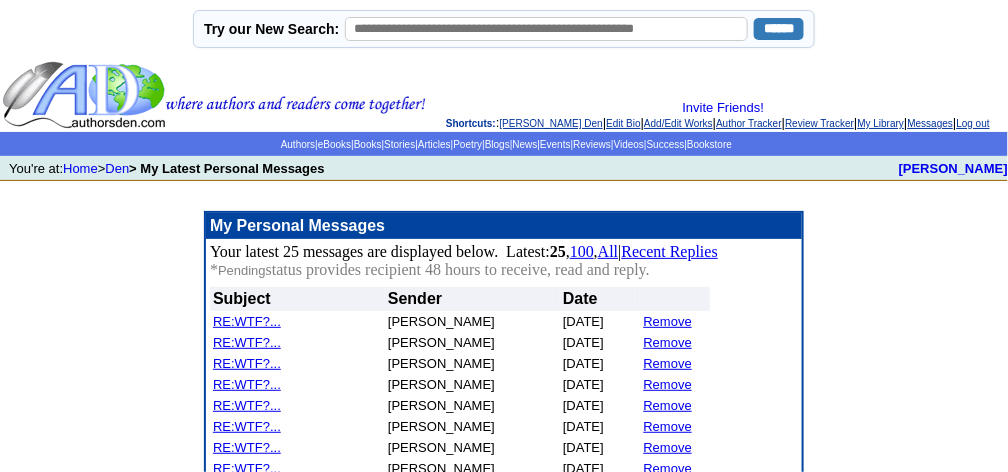 drag, startPoint x: 0, startPoint y: 0, endPoint x: 661, endPoint y: 322, distance: 735.2585 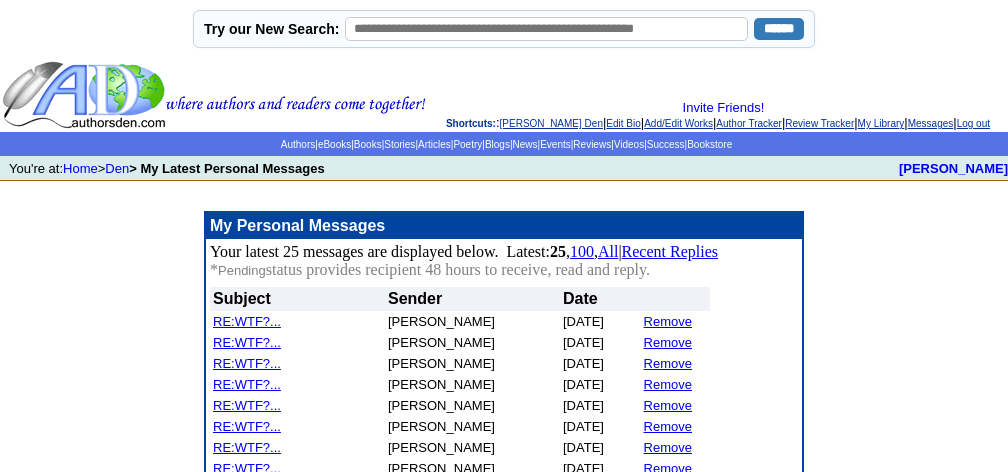 scroll, scrollTop: 0, scrollLeft: 0, axis: both 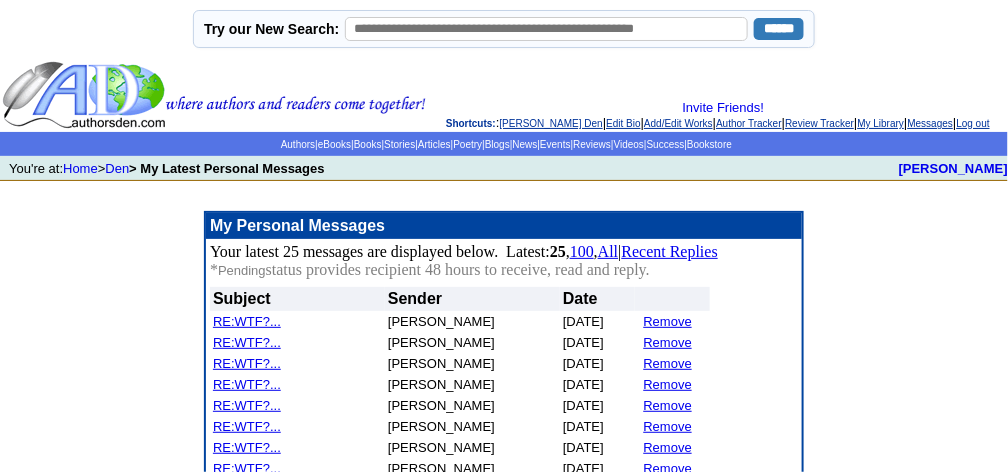 drag, startPoint x: 0, startPoint y: 0, endPoint x: 661, endPoint y: 322, distance: 735.2585 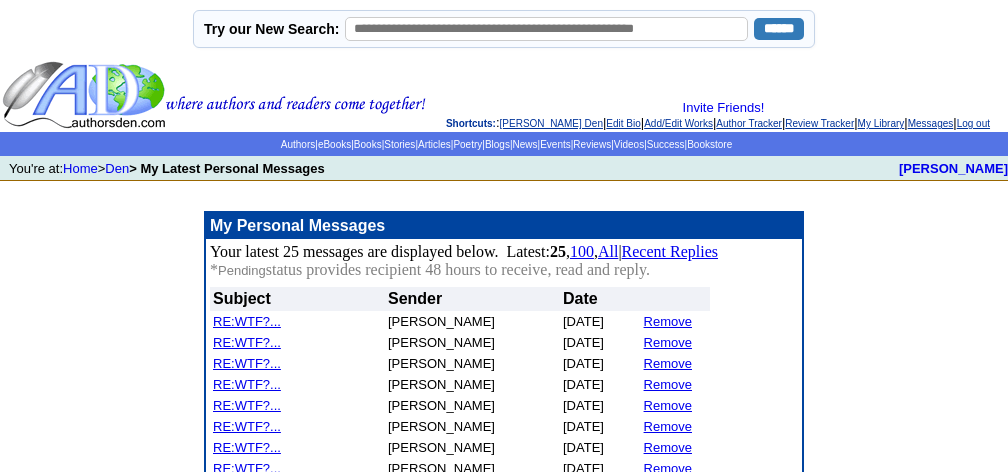 scroll, scrollTop: 0, scrollLeft: 0, axis: both 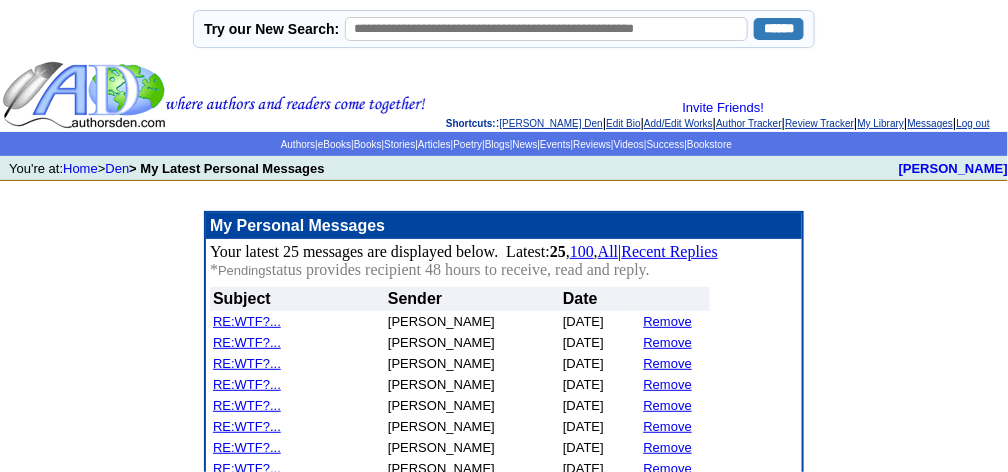 drag, startPoint x: 0, startPoint y: 0, endPoint x: 661, endPoint y: 322, distance: 735.2585 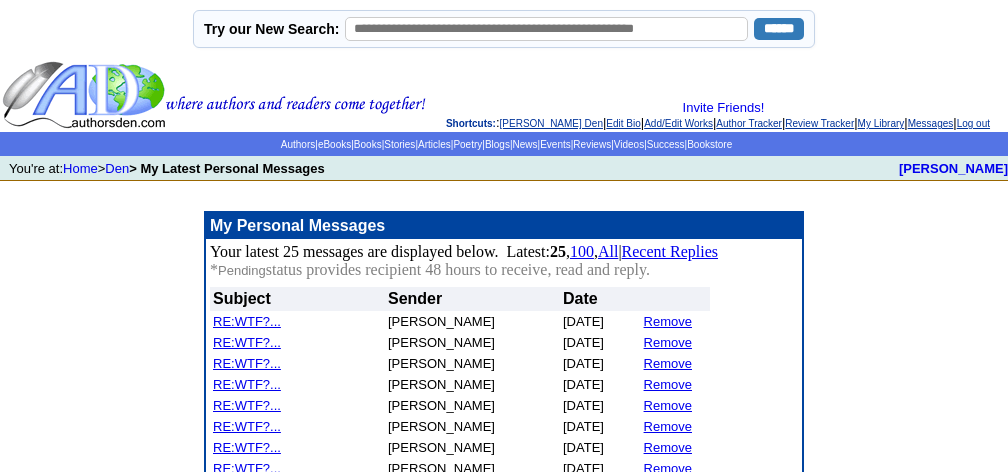 scroll, scrollTop: 0, scrollLeft: 0, axis: both 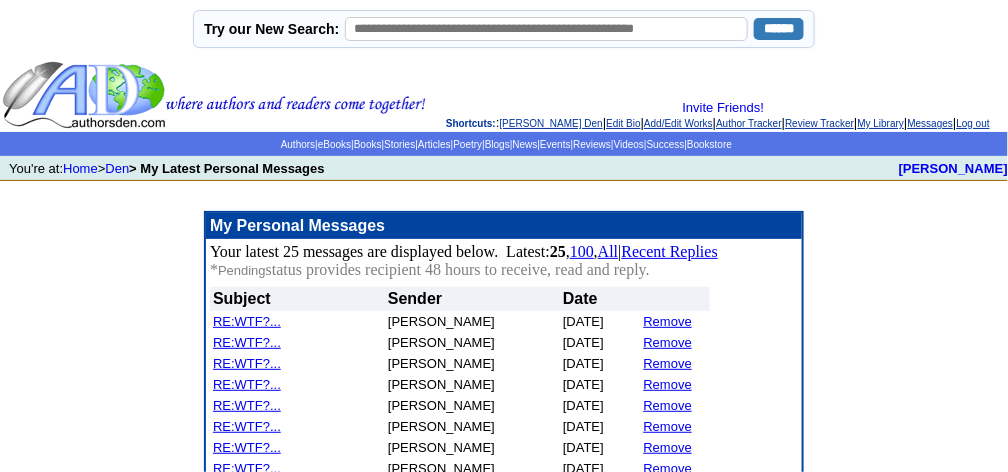 drag, startPoint x: 0, startPoint y: 0, endPoint x: 661, endPoint y: 322, distance: 735.2585 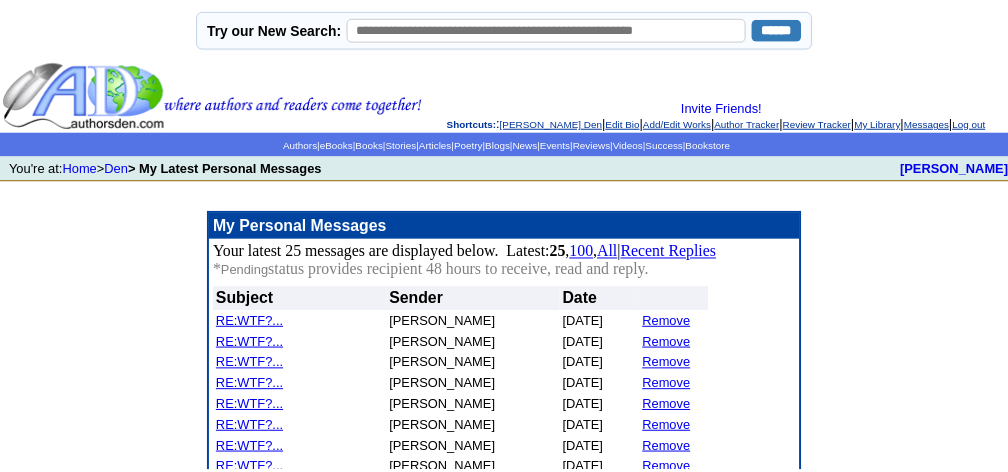 scroll, scrollTop: 0, scrollLeft: 0, axis: both 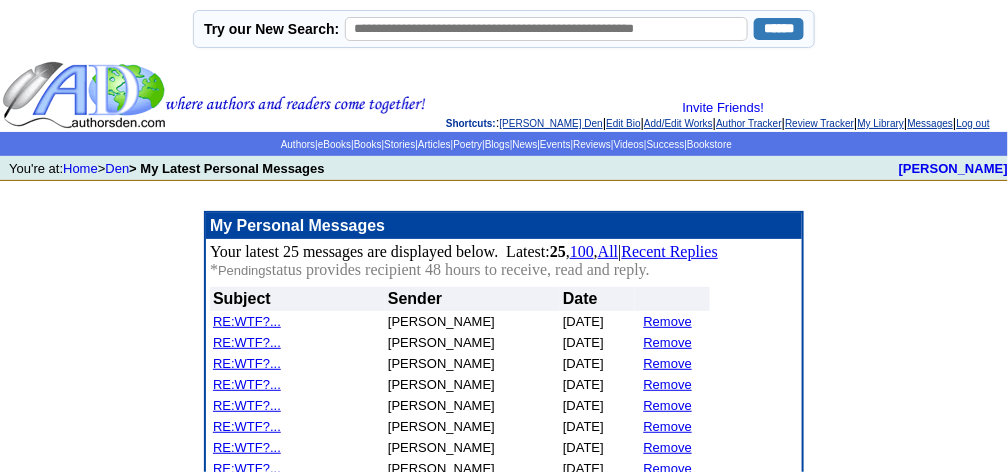 drag, startPoint x: 0, startPoint y: 0, endPoint x: 661, endPoint y: 322, distance: 735.2585 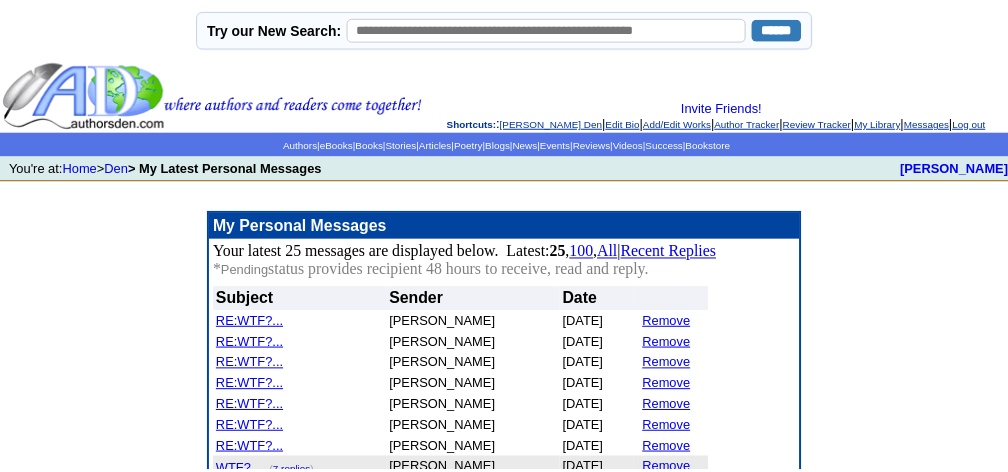 scroll, scrollTop: 0, scrollLeft: 0, axis: both 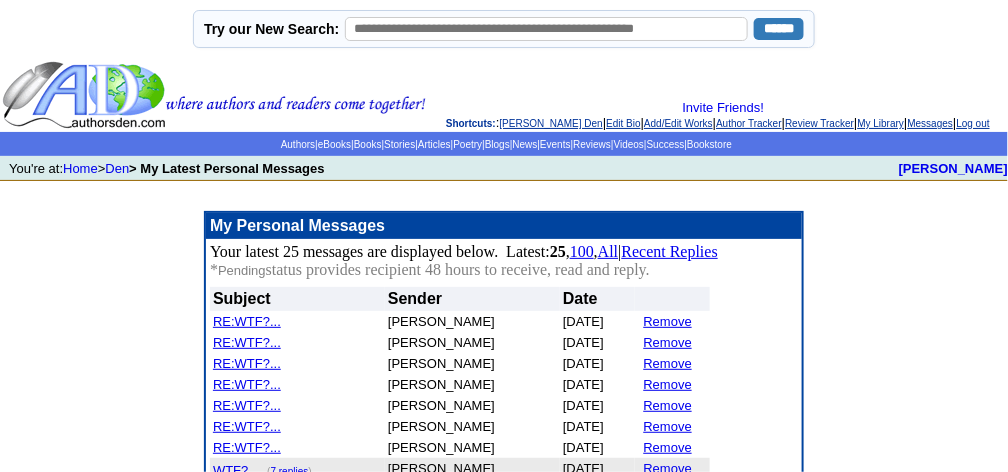 drag, startPoint x: 0, startPoint y: 0, endPoint x: 661, endPoint y: 322, distance: 735.2585 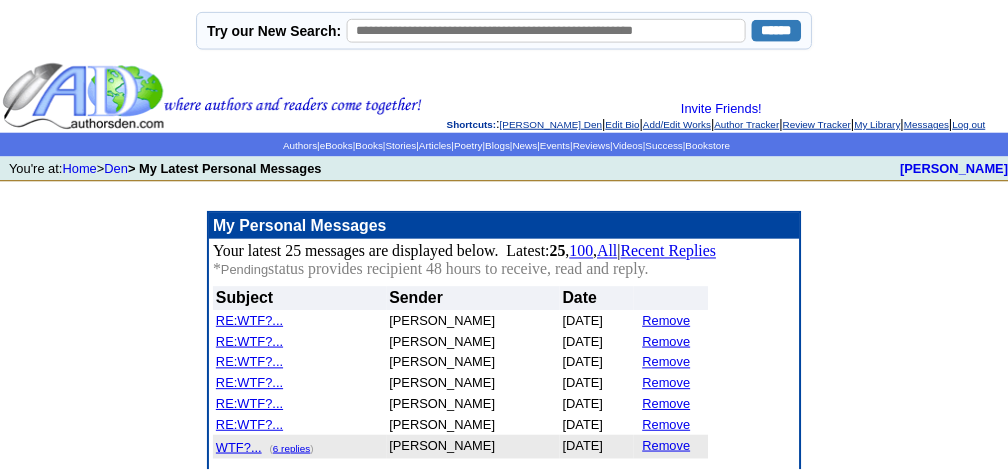 scroll, scrollTop: 0, scrollLeft: 0, axis: both 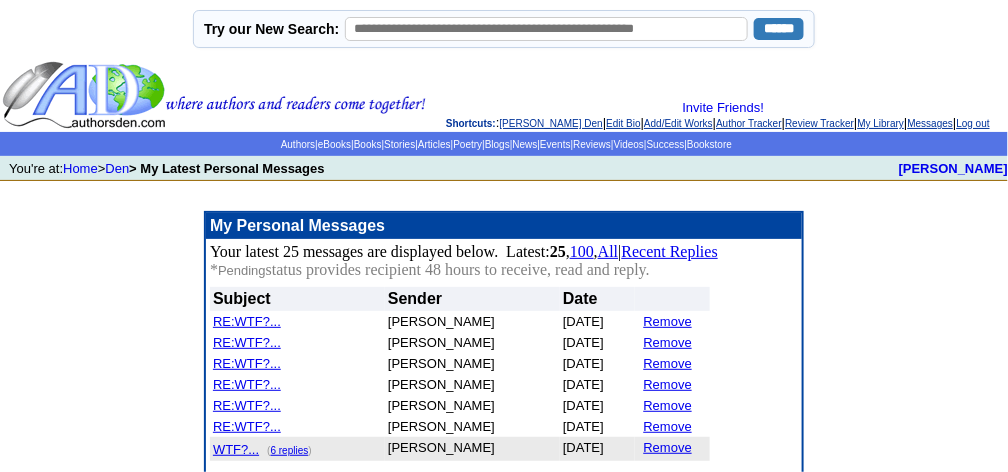 drag, startPoint x: 0, startPoint y: 0, endPoint x: 661, endPoint y: 322, distance: 735.2585 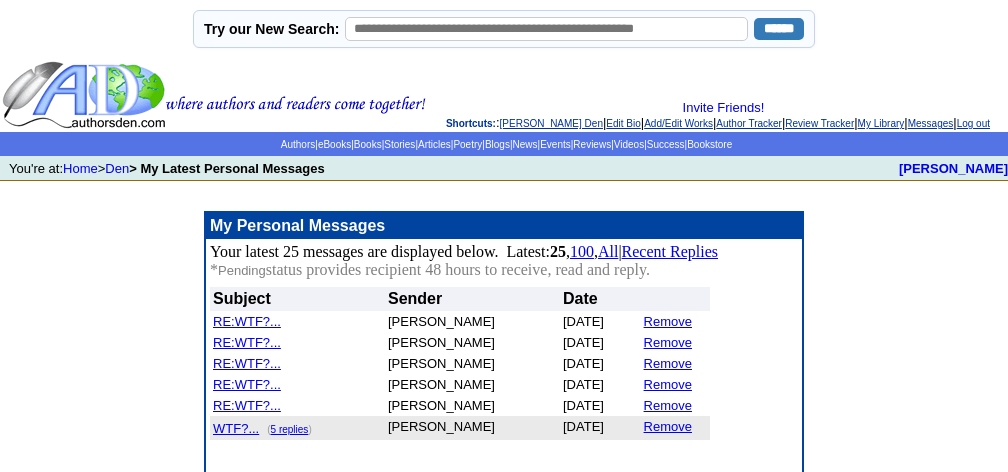 scroll, scrollTop: 0, scrollLeft: 0, axis: both 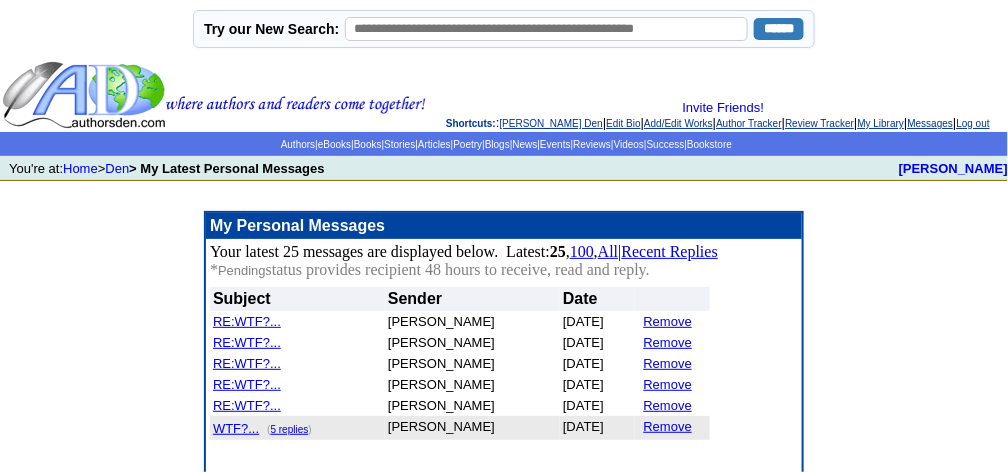 drag, startPoint x: 0, startPoint y: 0, endPoint x: 661, endPoint y: 322, distance: 735.2585 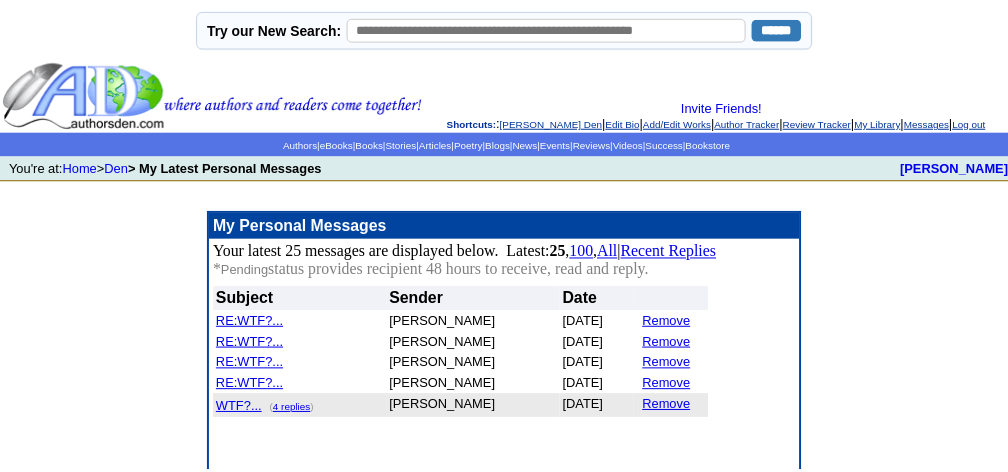 scroll, scrollTop: 0, scrollLeft: 0, axis: both 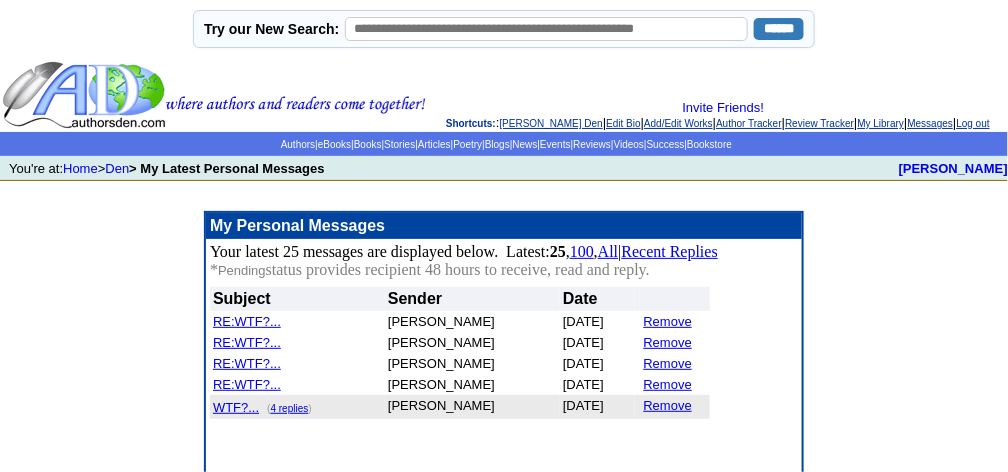 drag, startPoint x: 0, startPoint y: 0, endPoint x: 661, endPoint y: 322, distance: 735.2585 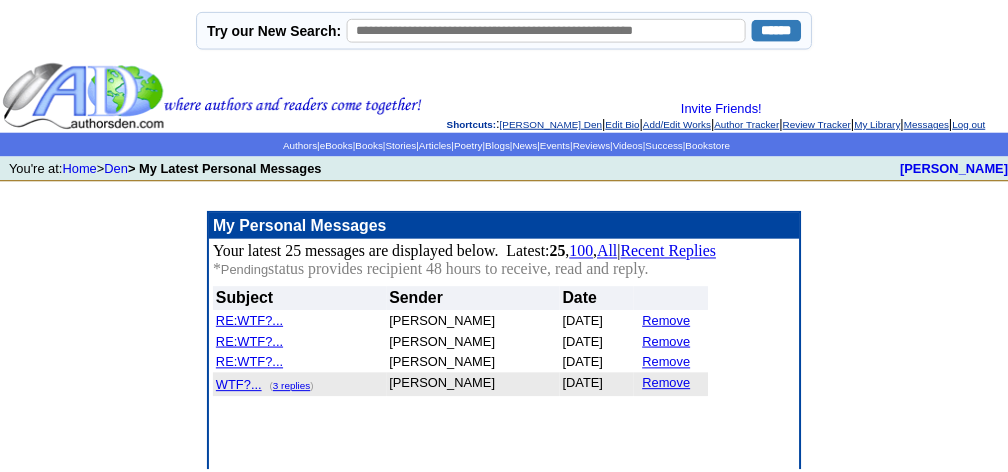 scroll, scrollTop: 0, scrollLeft: 0, axis: both 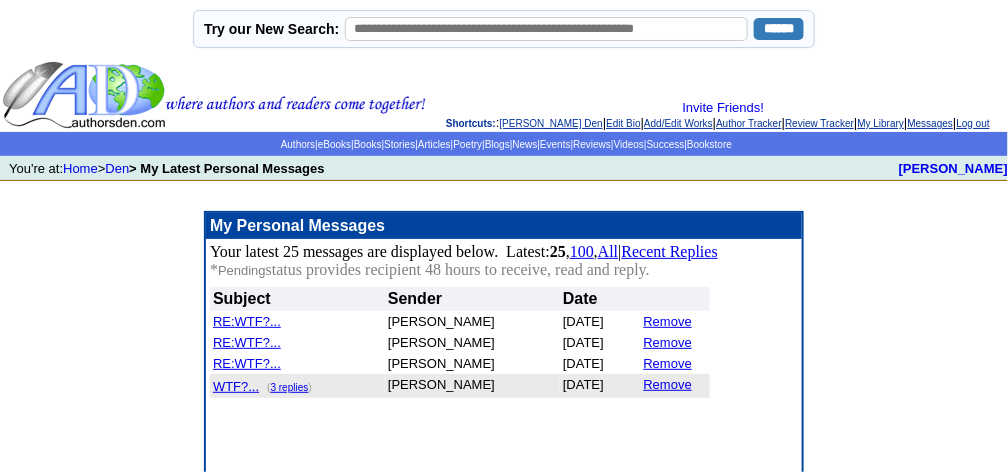 drag, startPoint x: 0, startPoint y: 0, endPoint x: 661, endPoint y: 322, distance: 735.2585 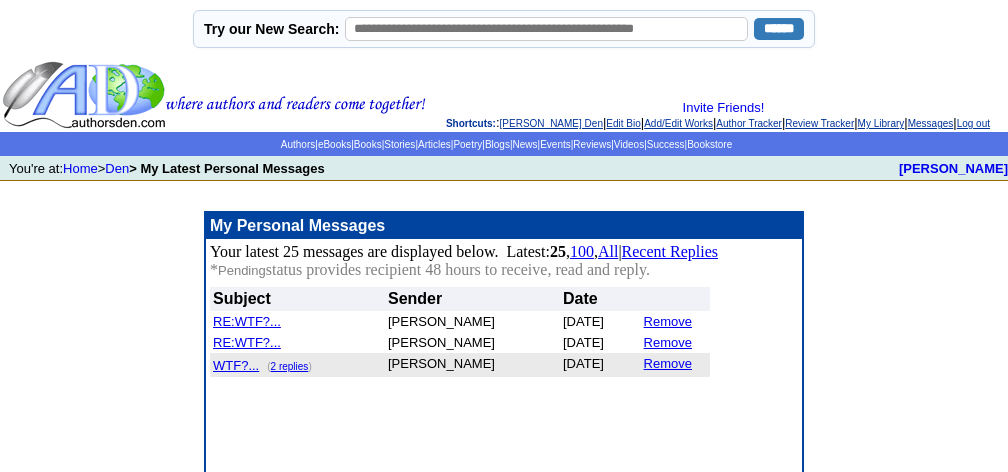 scroll, scrollTop: 0, scrollLeft: 0, axis: both 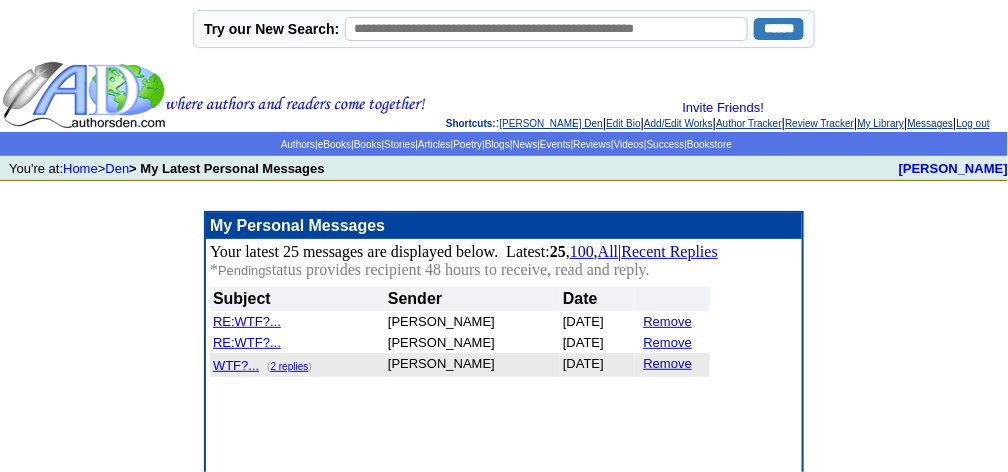 drag, startPoint x: 0, startPoint y: 0, endPoint x: 661, endPoint y: 322, distance: 735.2585 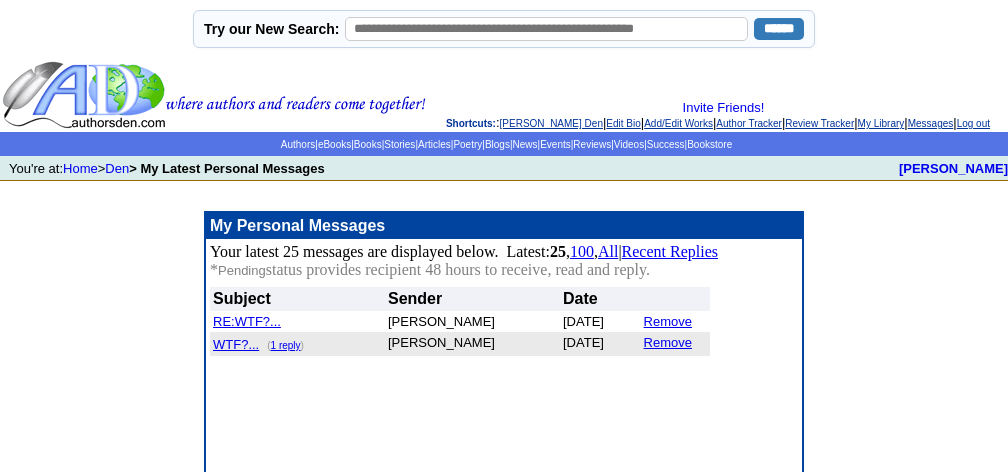 scroll, scrollTop: 0, scrollLeft: 0, axis: both 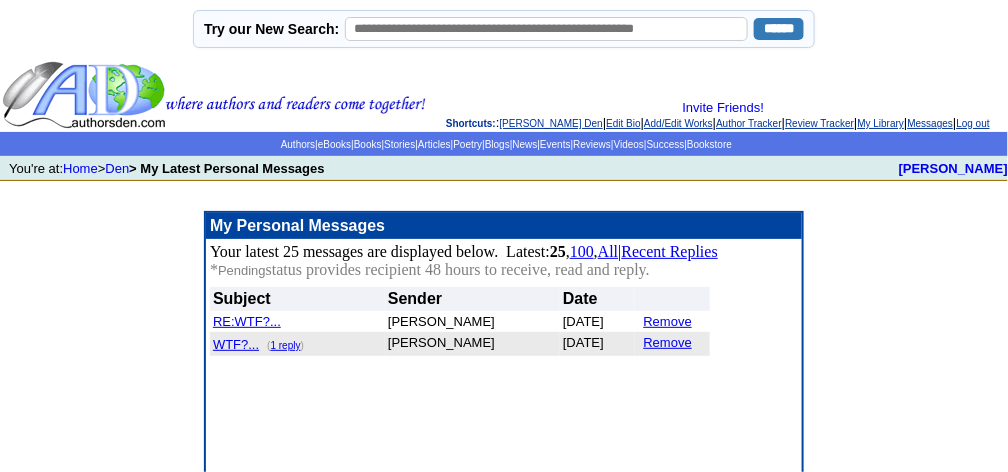 drag, startPoint x: 0, startPoint y: 0, endPoint x: 661, endPoint y: 322, distance: 735.2585 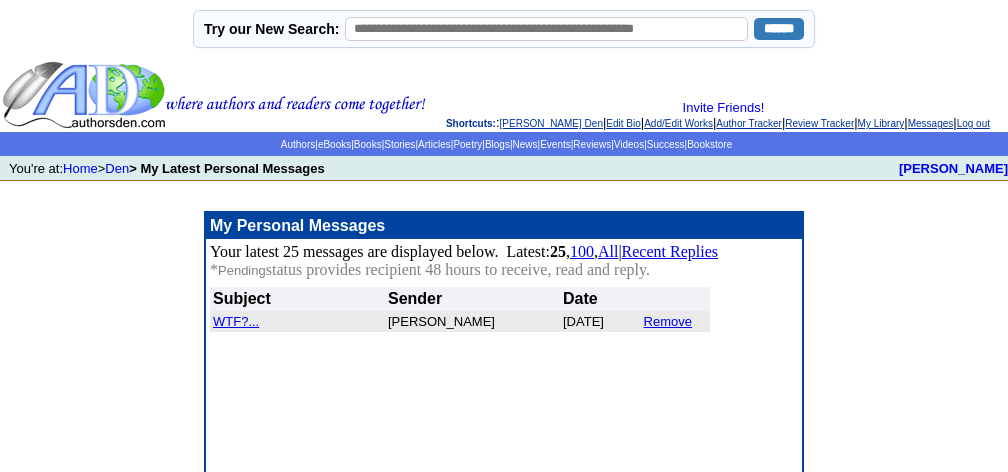 scroll, scrollTop: 0, scrollLeft: 0, axis: both 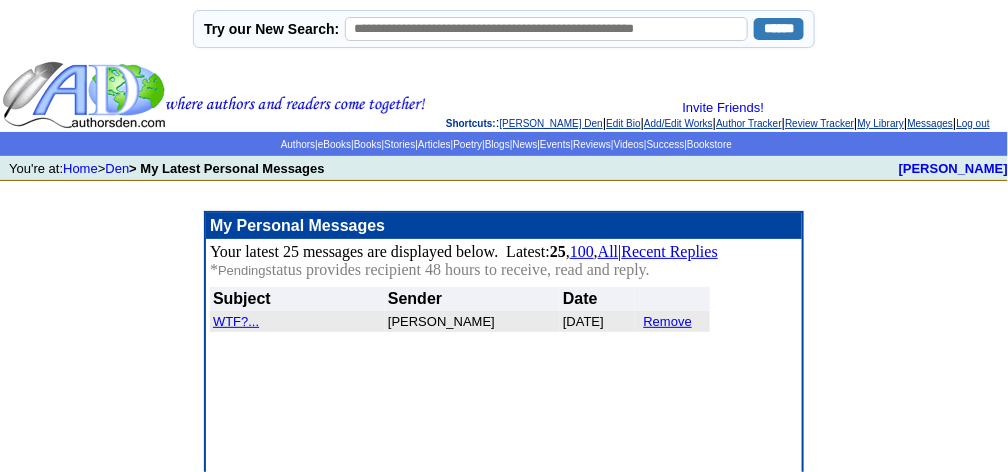 drag, startPoint x: 0, startPoint y: 0, endPoint x: 661, endPoint y: 322, distance: 735.2585 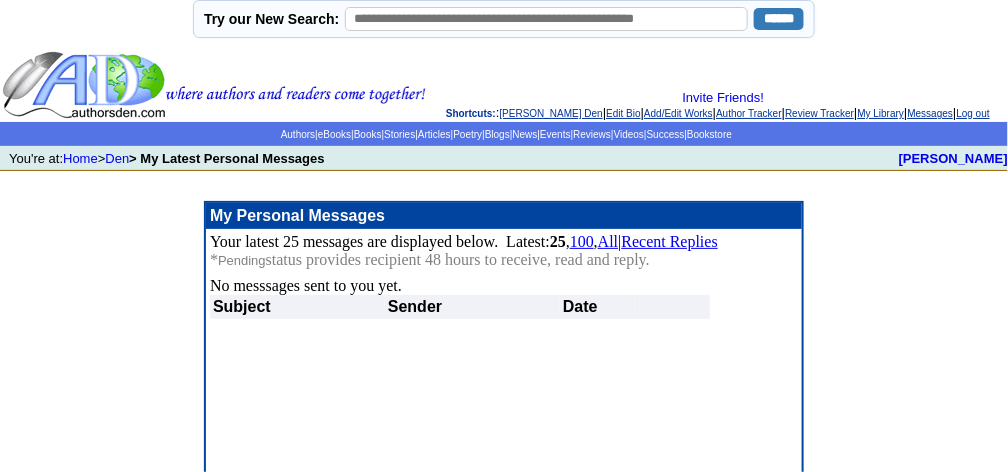 scroll, scrollTop: 0, scrollLeft: 0, axis: both 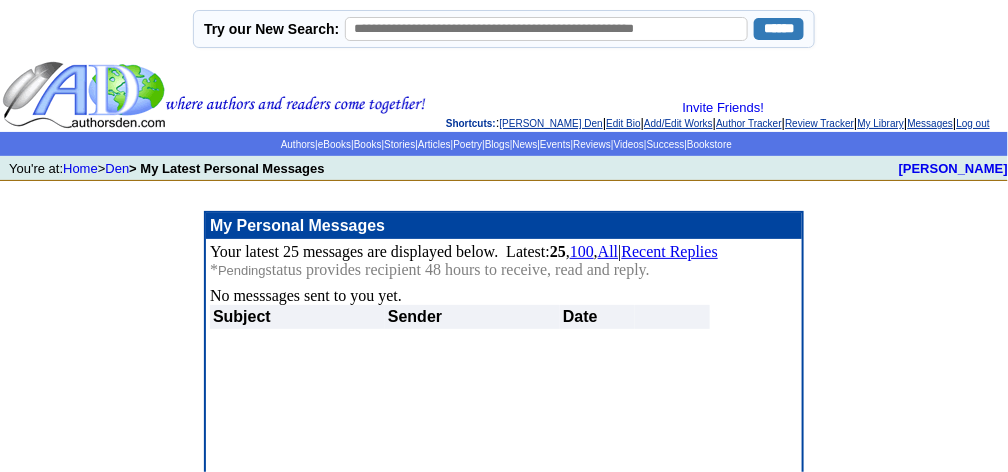 click on "[PERSON_NAME] Den" 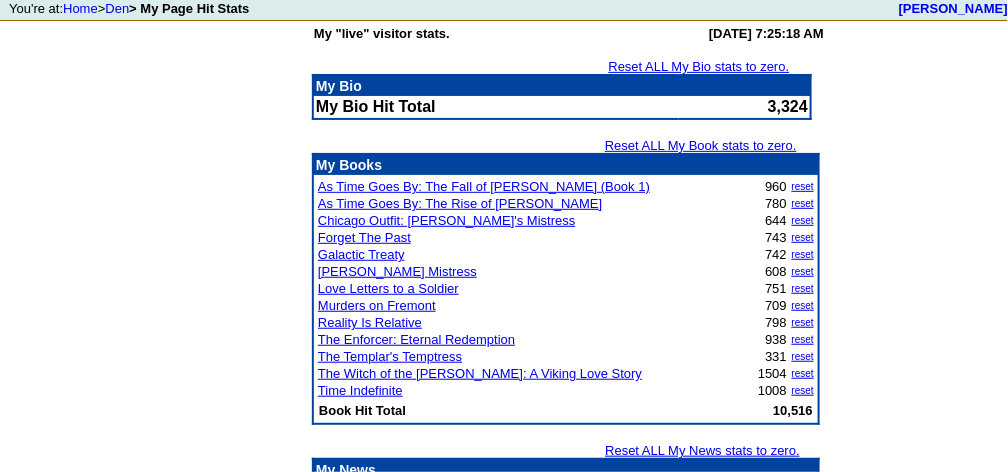 scroll, scrollTop: 0, scrollLeft: 0, axis: both 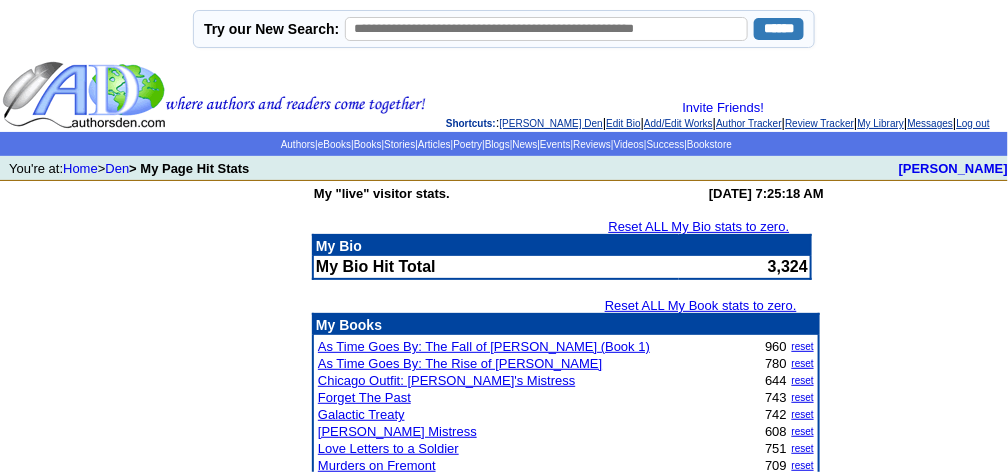 click on "[PERSON_NAME] Den" 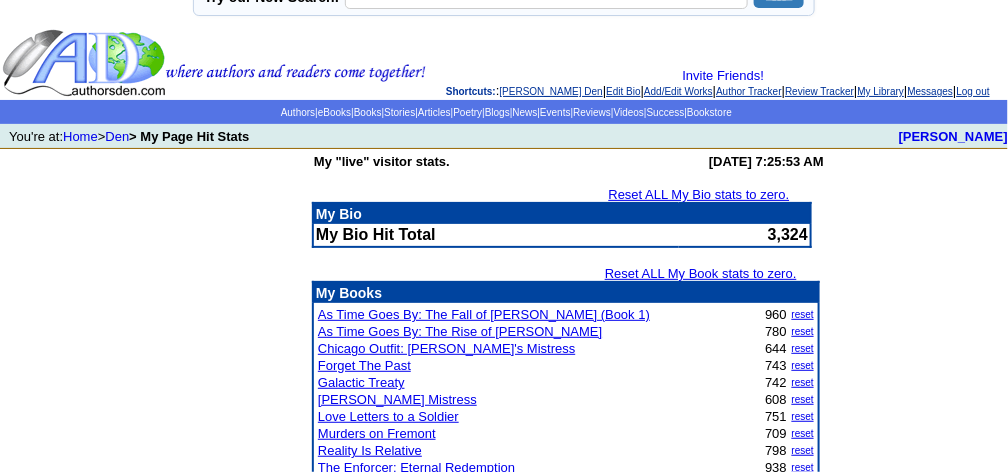 scroll, scrollTop: 0, scrollLeft: 0, axis: both 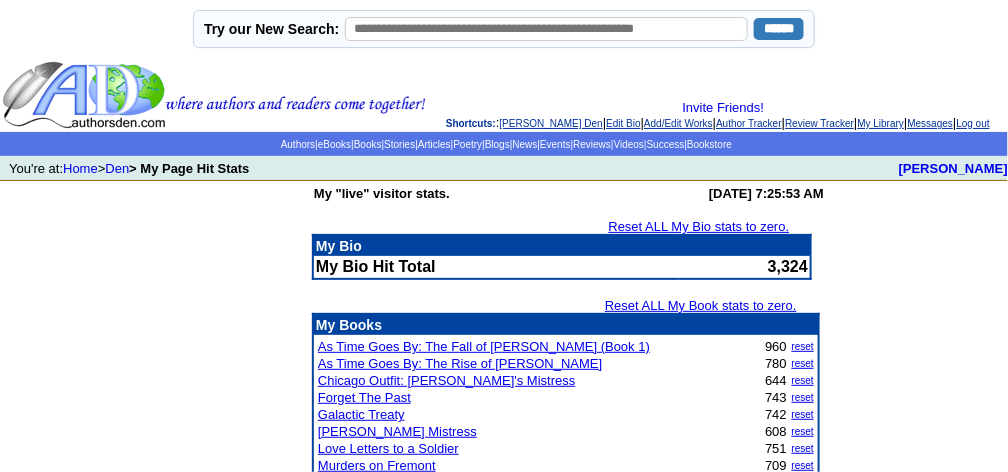 click on "[PERSON_NAME] Den" 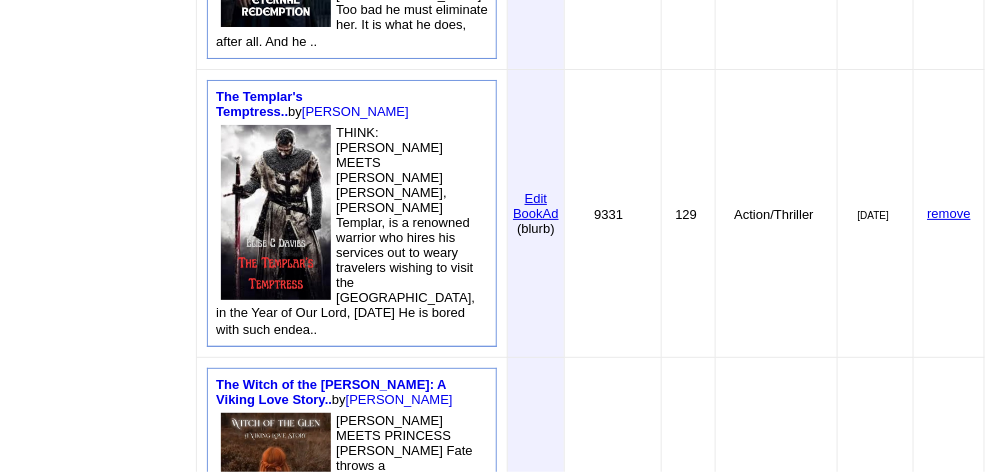 scroll, scrollTop: 3105, scrollLeft: 0, axis: vertical 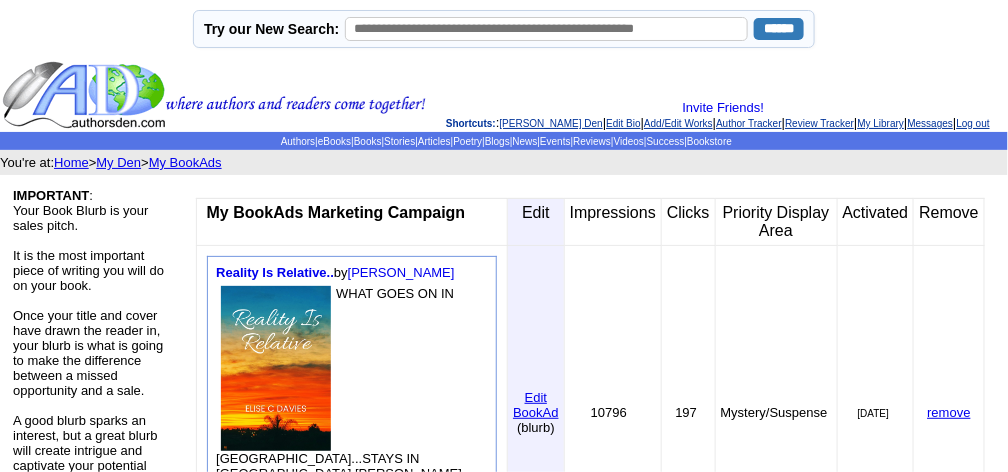 click on "[PERSON_NAME] Den" 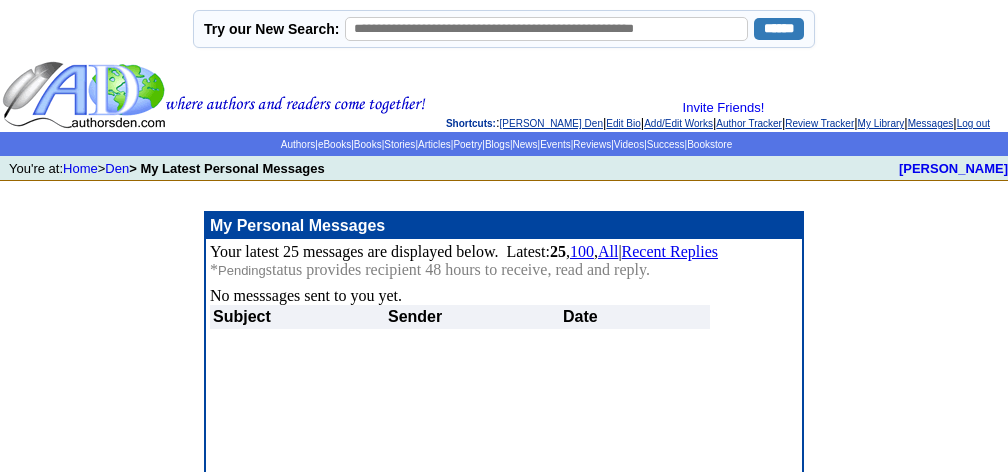 scroll, scrollTop: 0, scrollLeft: 0, axis: both 